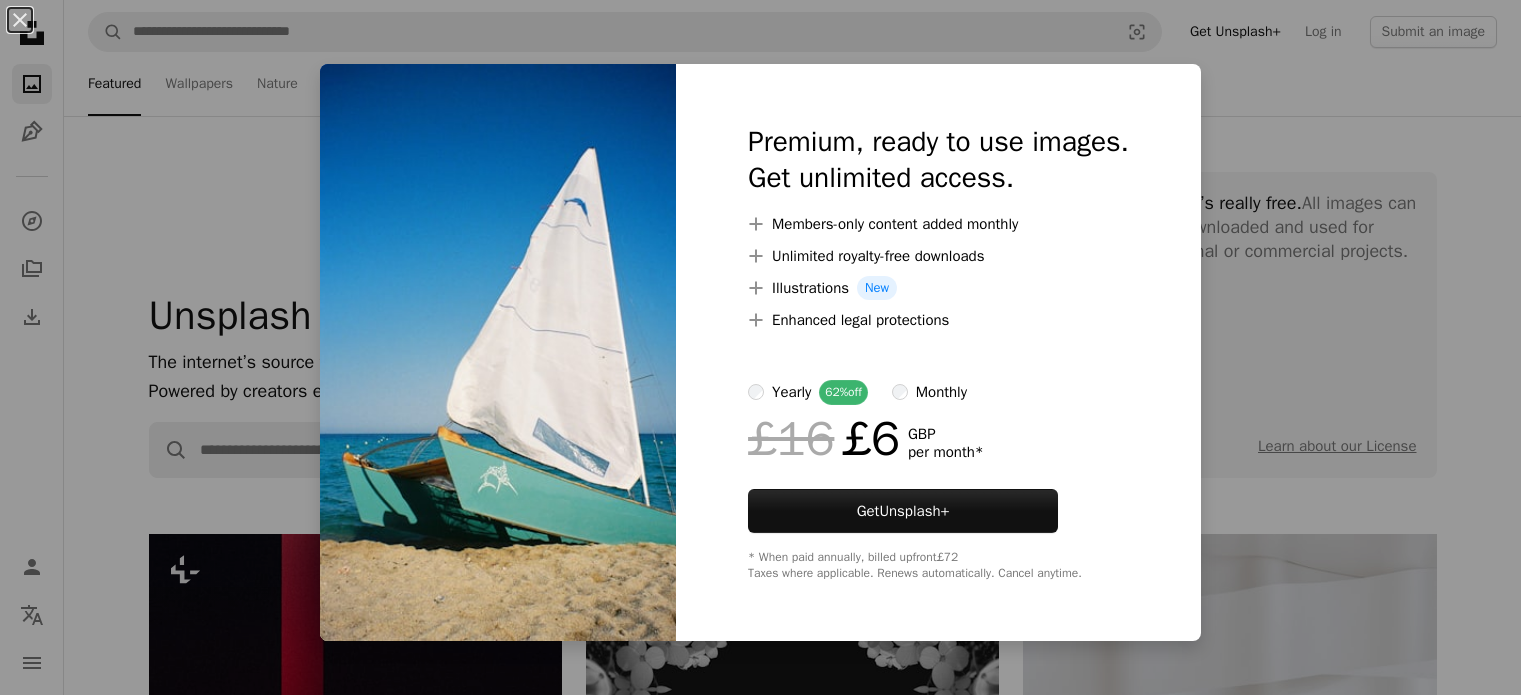 scroll, scrollTop: 17831, scrollLeft: 0, axis: vertical 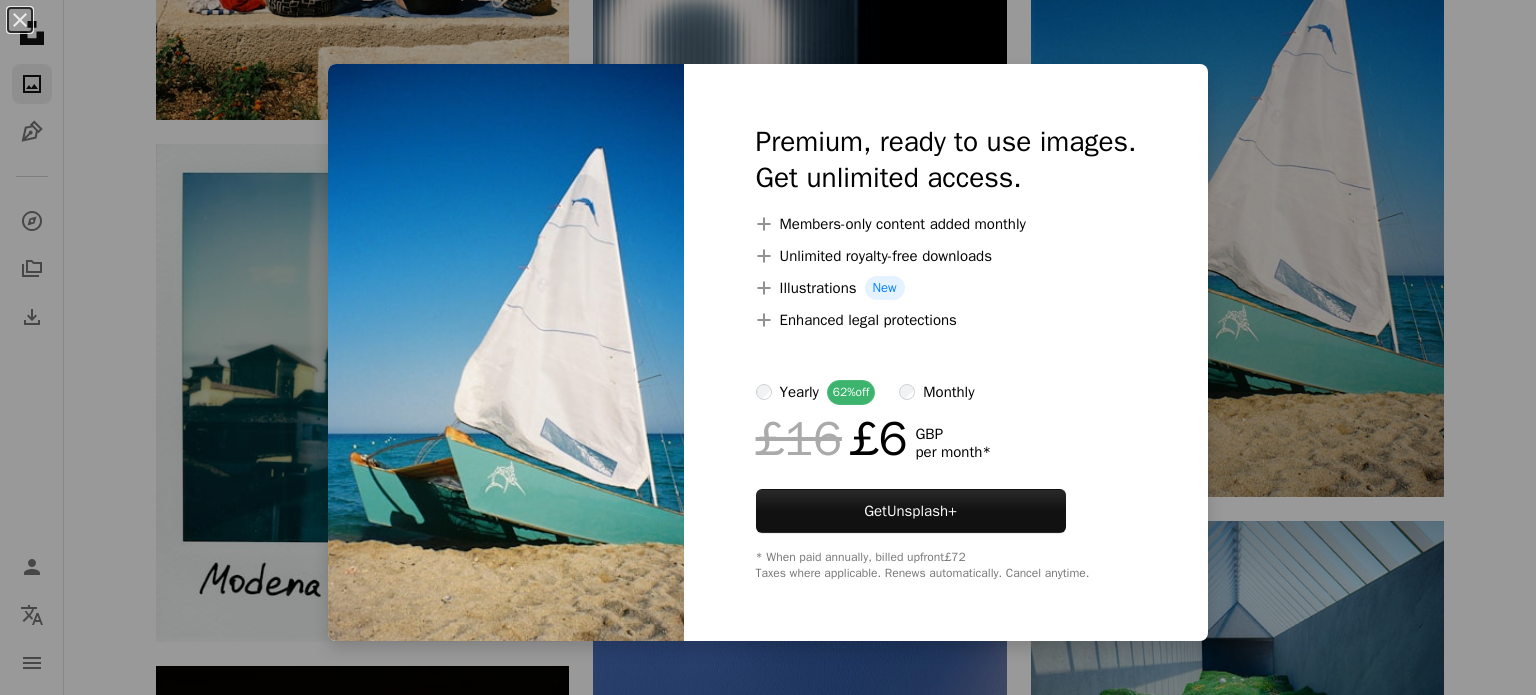 click on "An X shape Premium, ready to use images. Get unlimited access. A plus sign Members-only content added monthly A plus sign Unlimited royalty-free downloads A plus sign Illustrations  New A plus sign Enhanced legal protections yearly 62%  off monthly £16   £6 GBP per month * Get  Unsplash+ * When paid annually, billed upfront  £72 Taxes where applicable. Renews automatically. Cancel anytime." at bounding box center (768, 347) 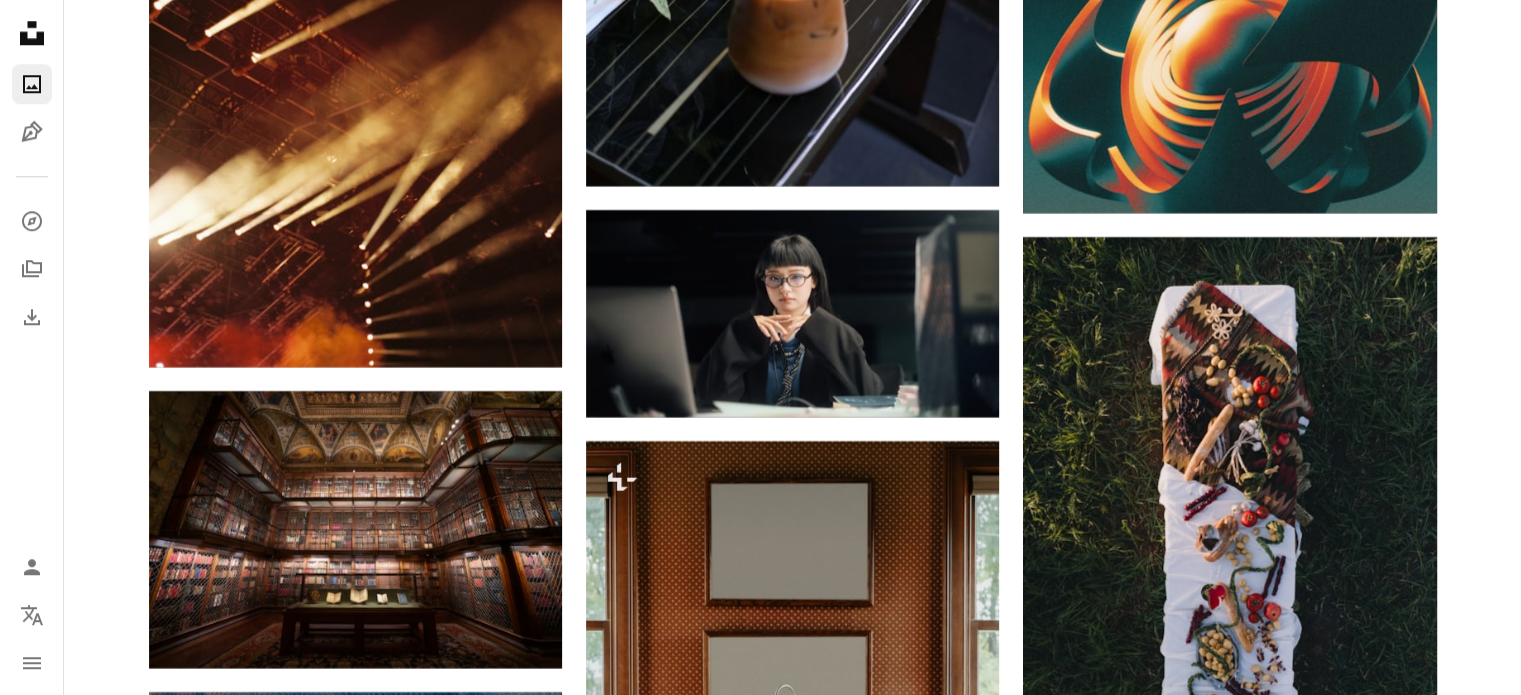 scroll, scrollTop: 24739, scrollLeft: 0, axis: vertical 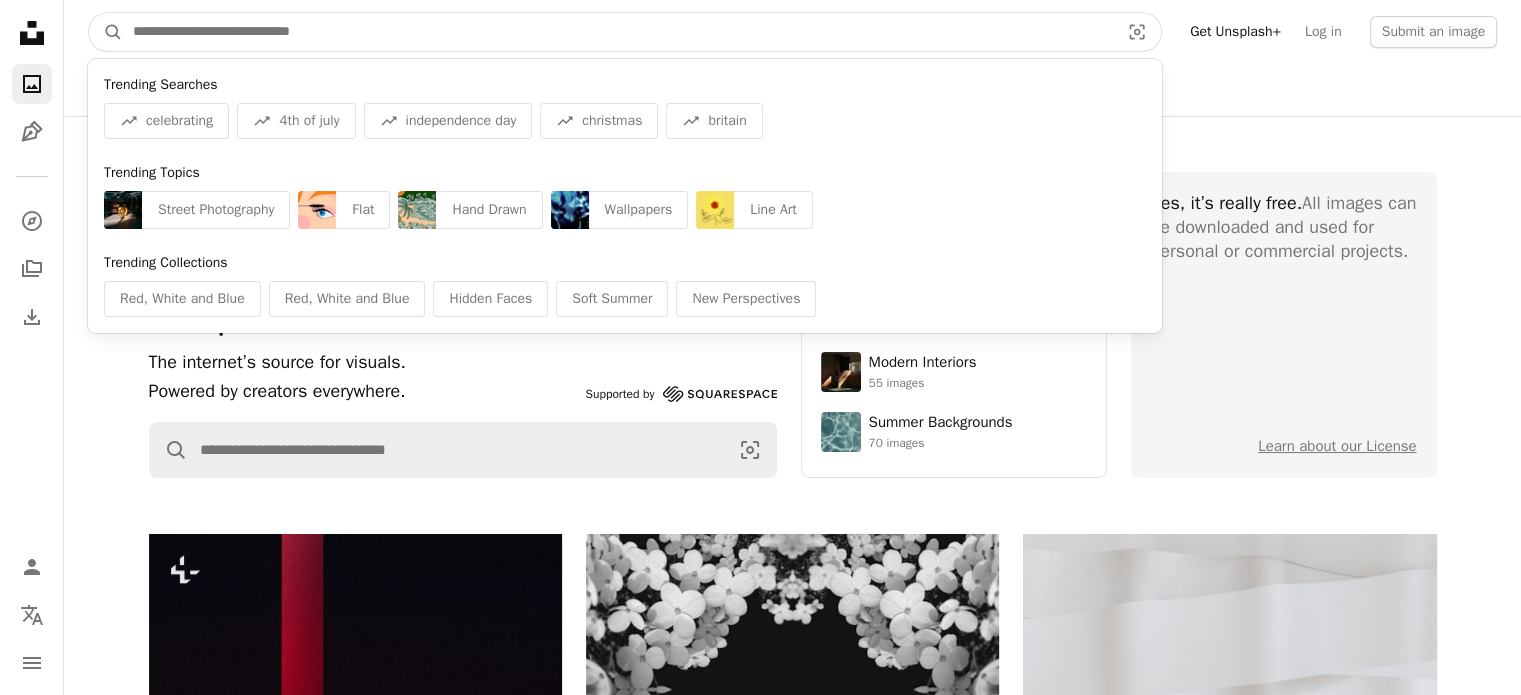click at bounding box center (618, 32) 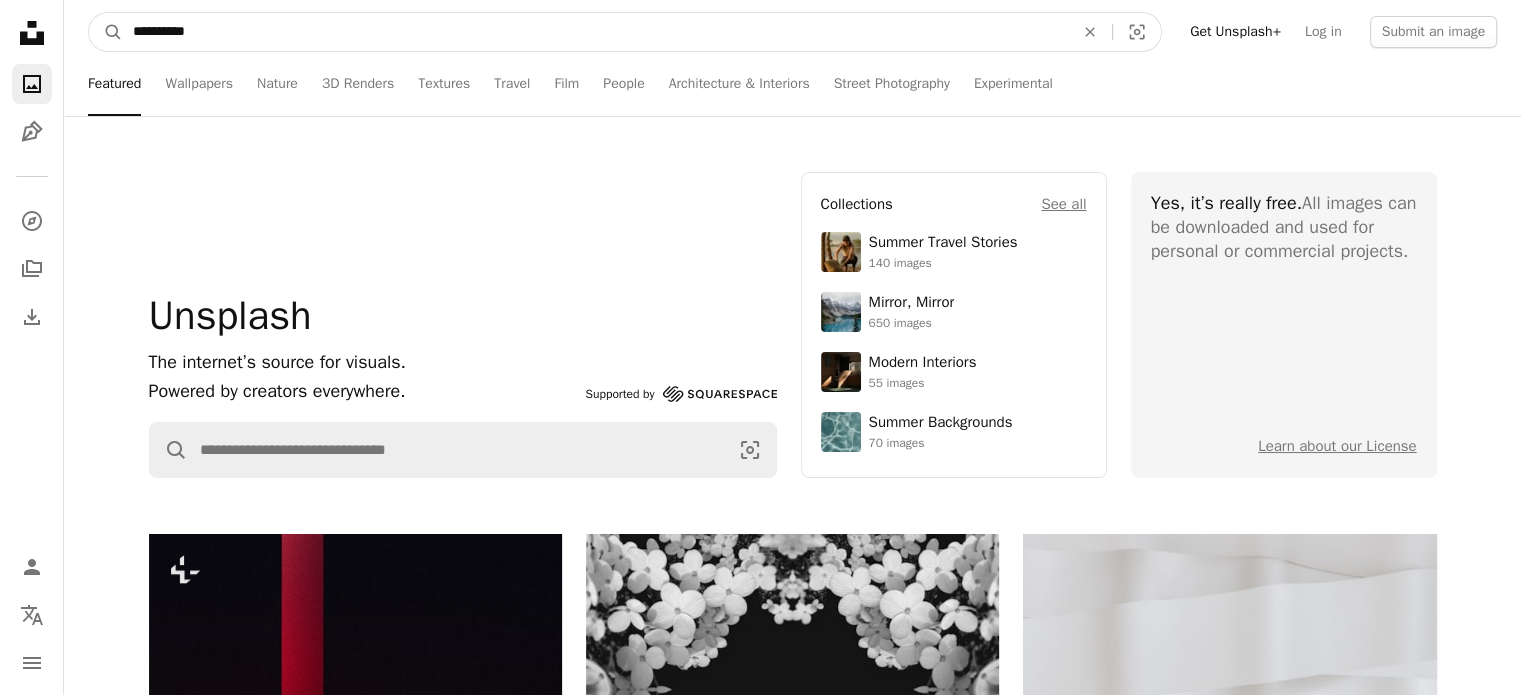 type on "**********" 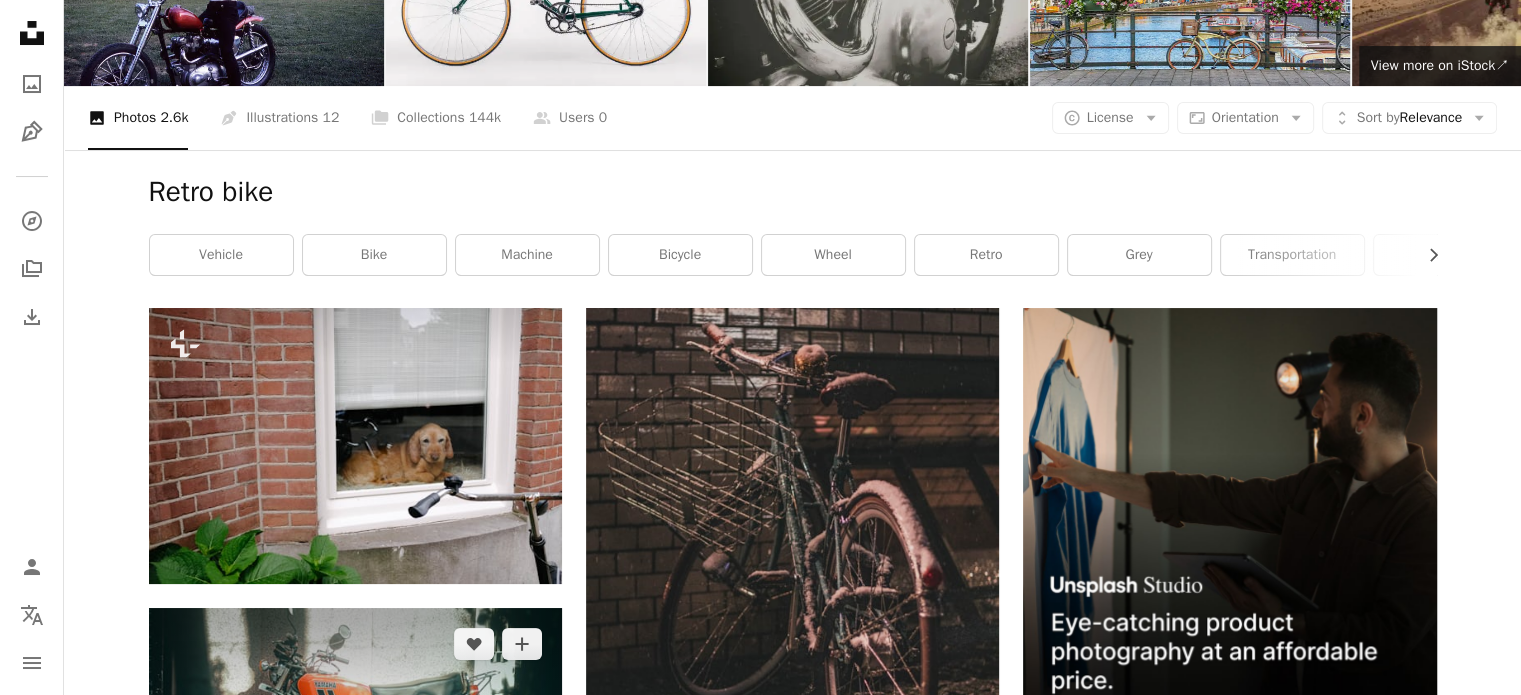 scroll, scrollTop: 0, scrollLeft: 0, axis: both 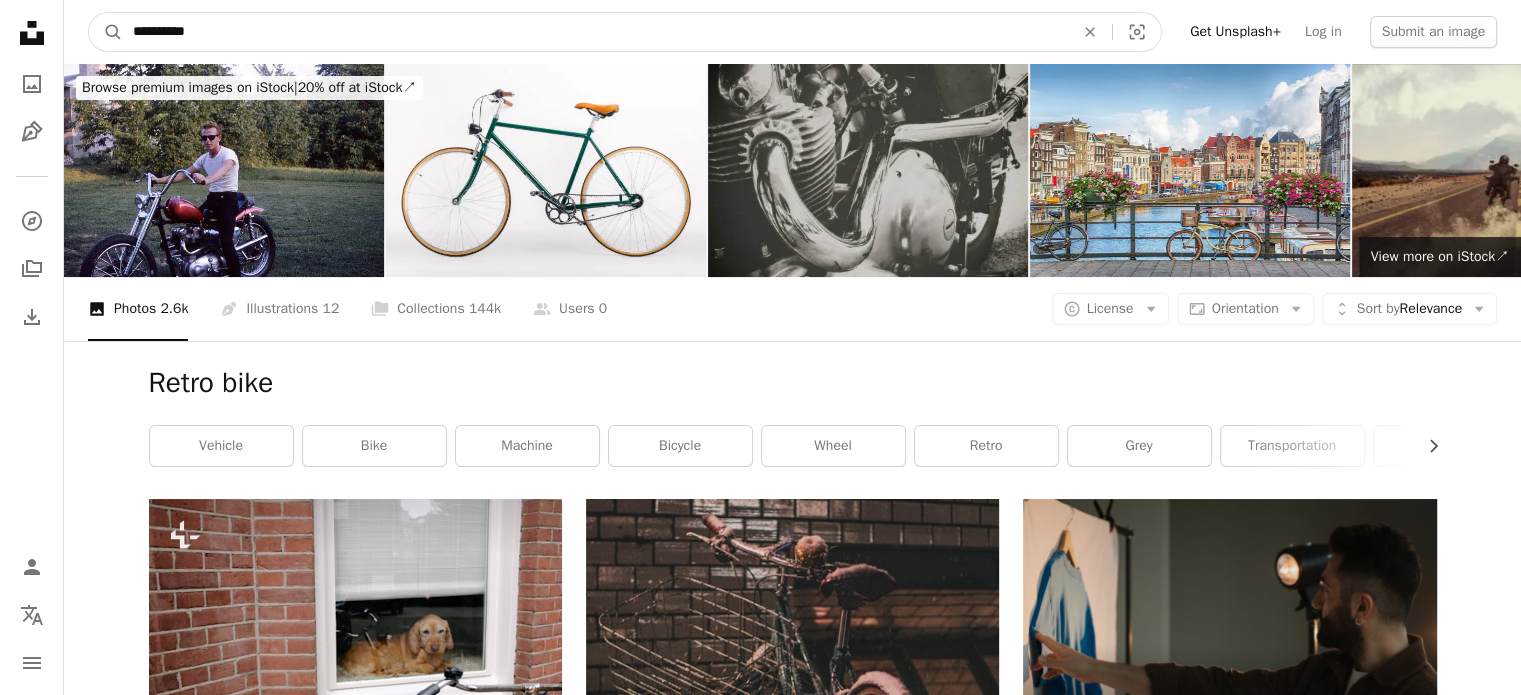 click on "**********" at bounding box center (595, 32) 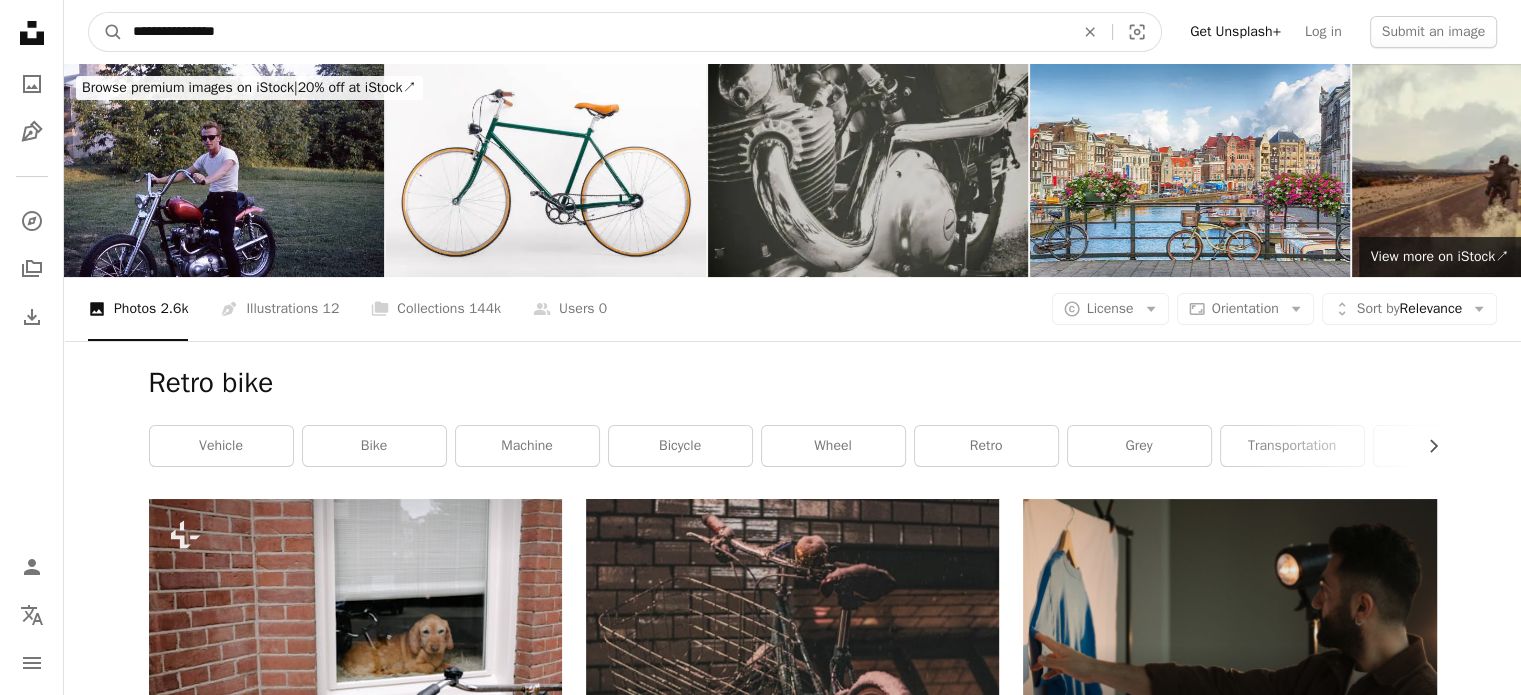 type on "**********" 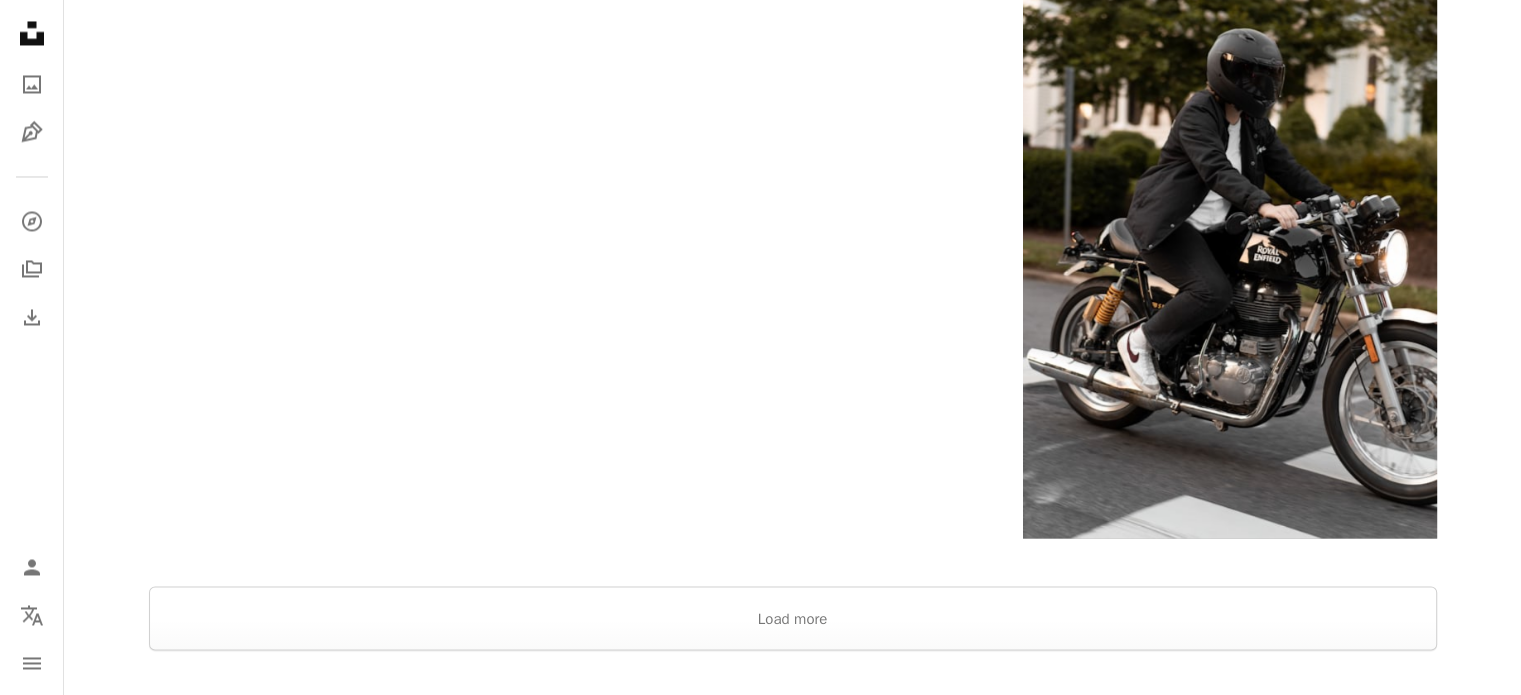 scroll, scrollTop: 3580, scrollLeft: 0, axis: vertical 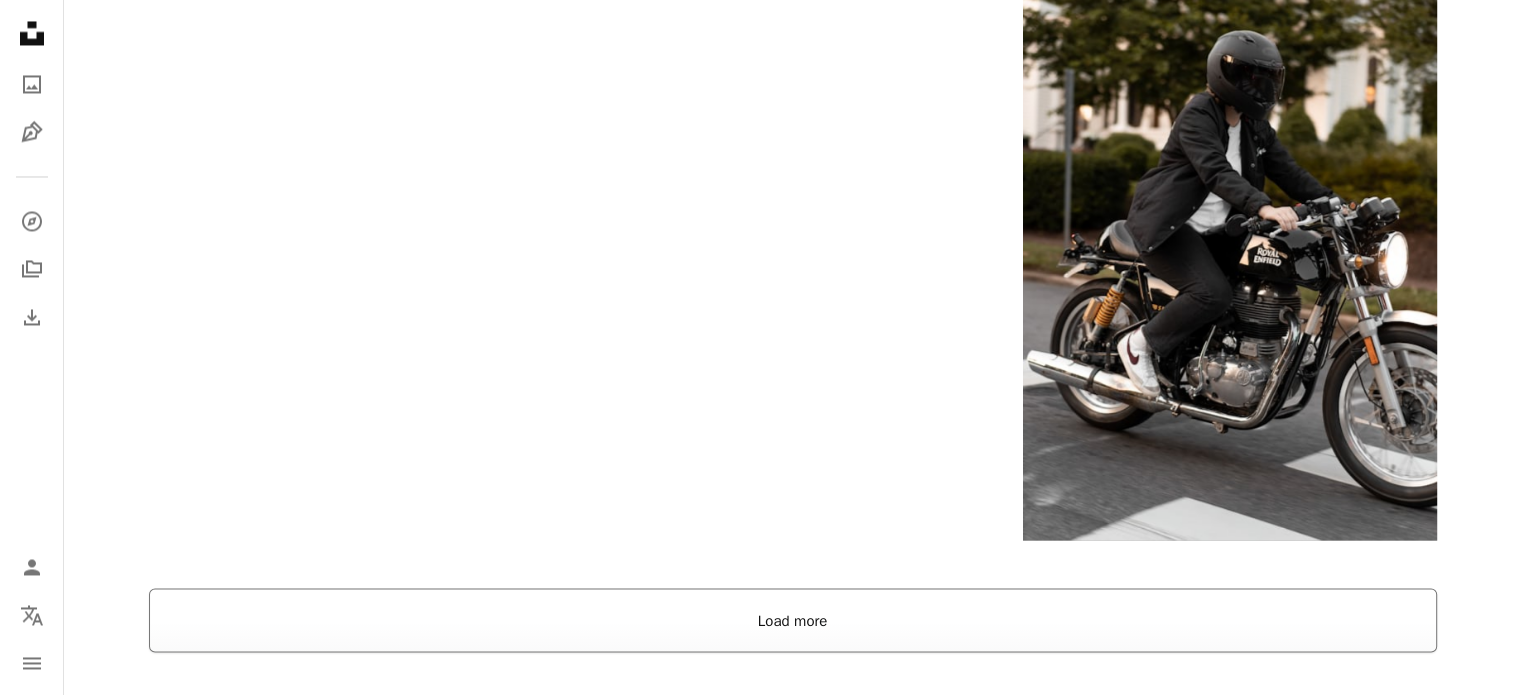 click on "Load more" at bounding box center [793, 620] 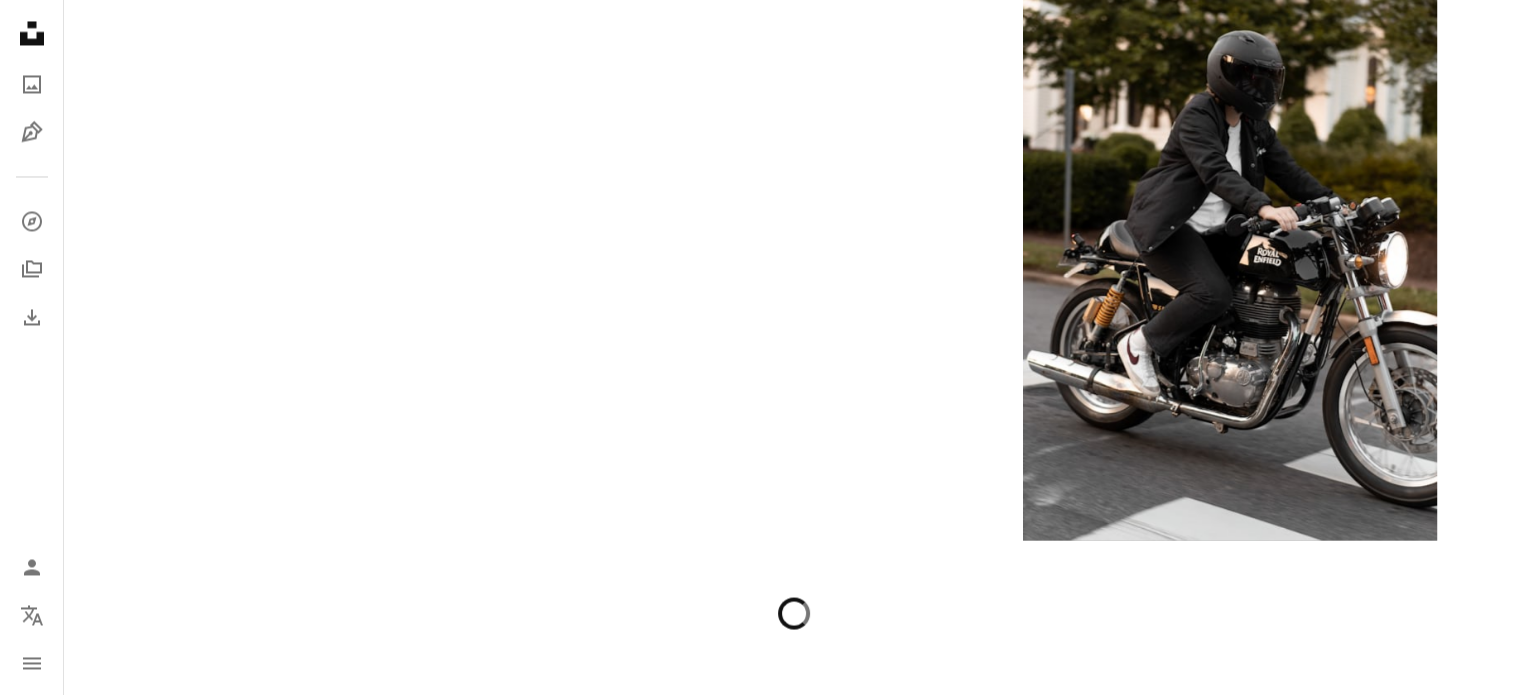 click at bounding box center (792, 1000) 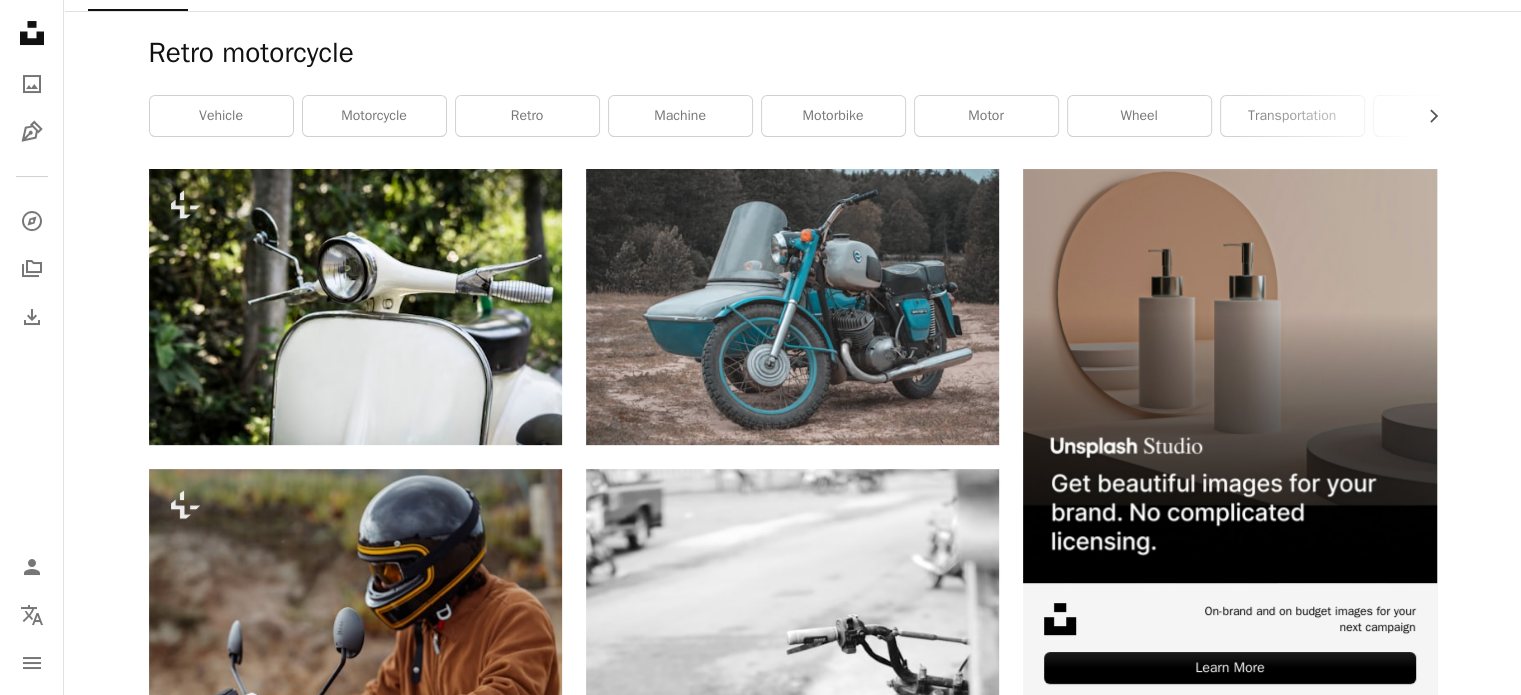 scroll, scrollTop: 0, scrollLeft: 0, axis: both 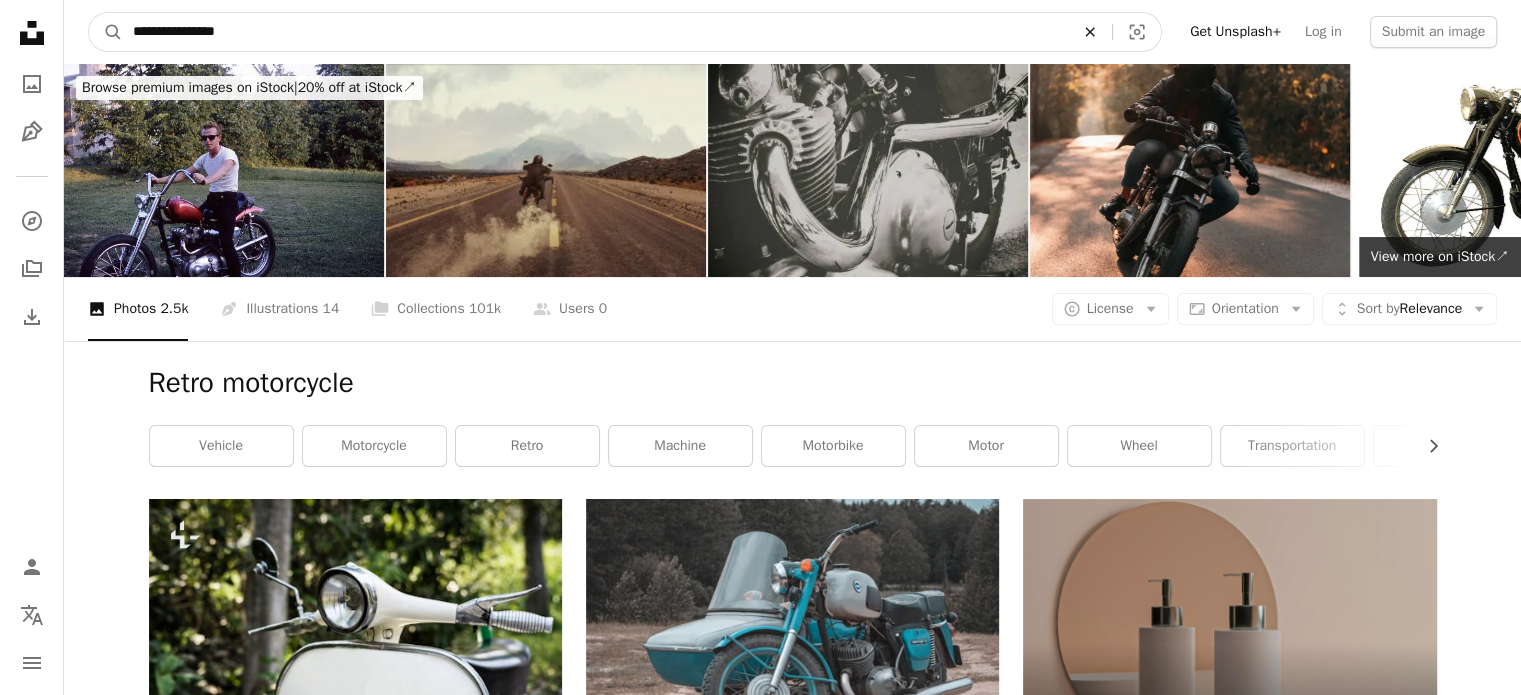 click on "An X shape" 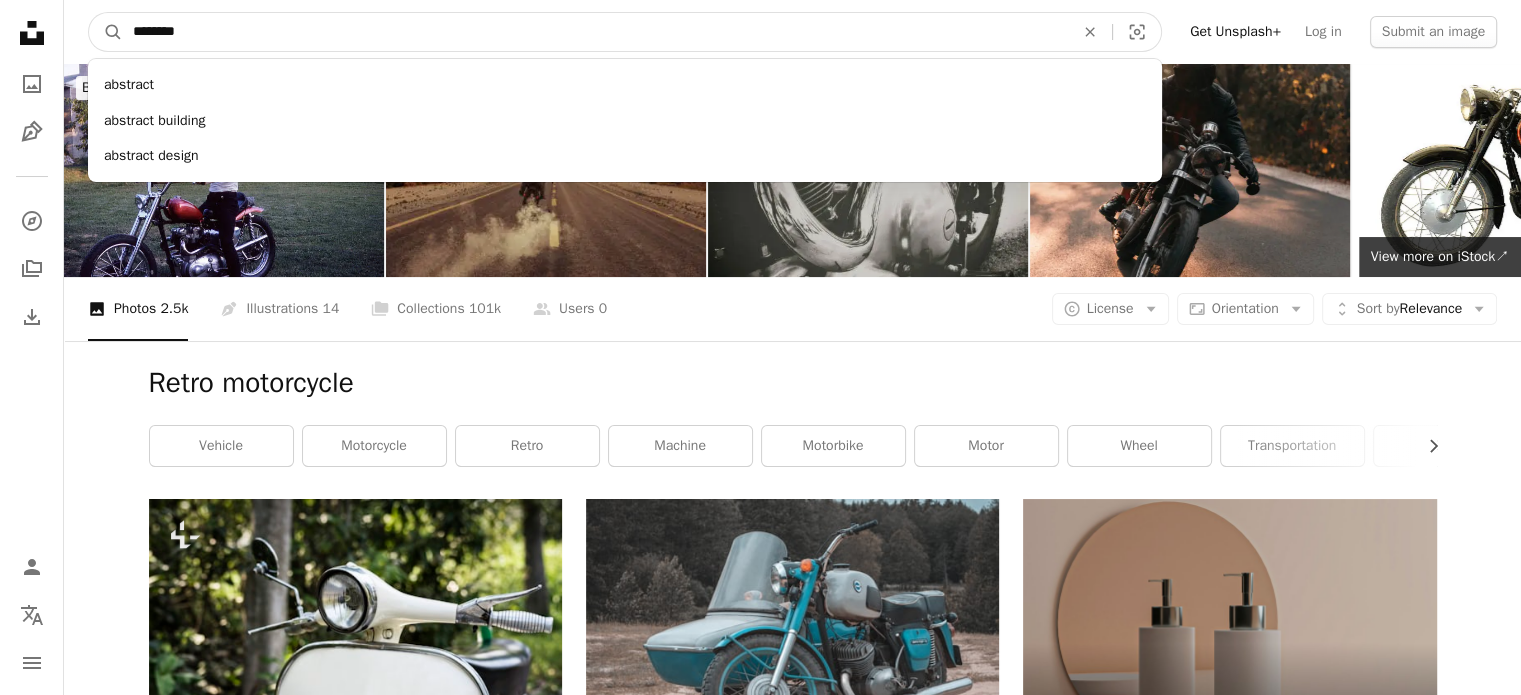 type on "********" 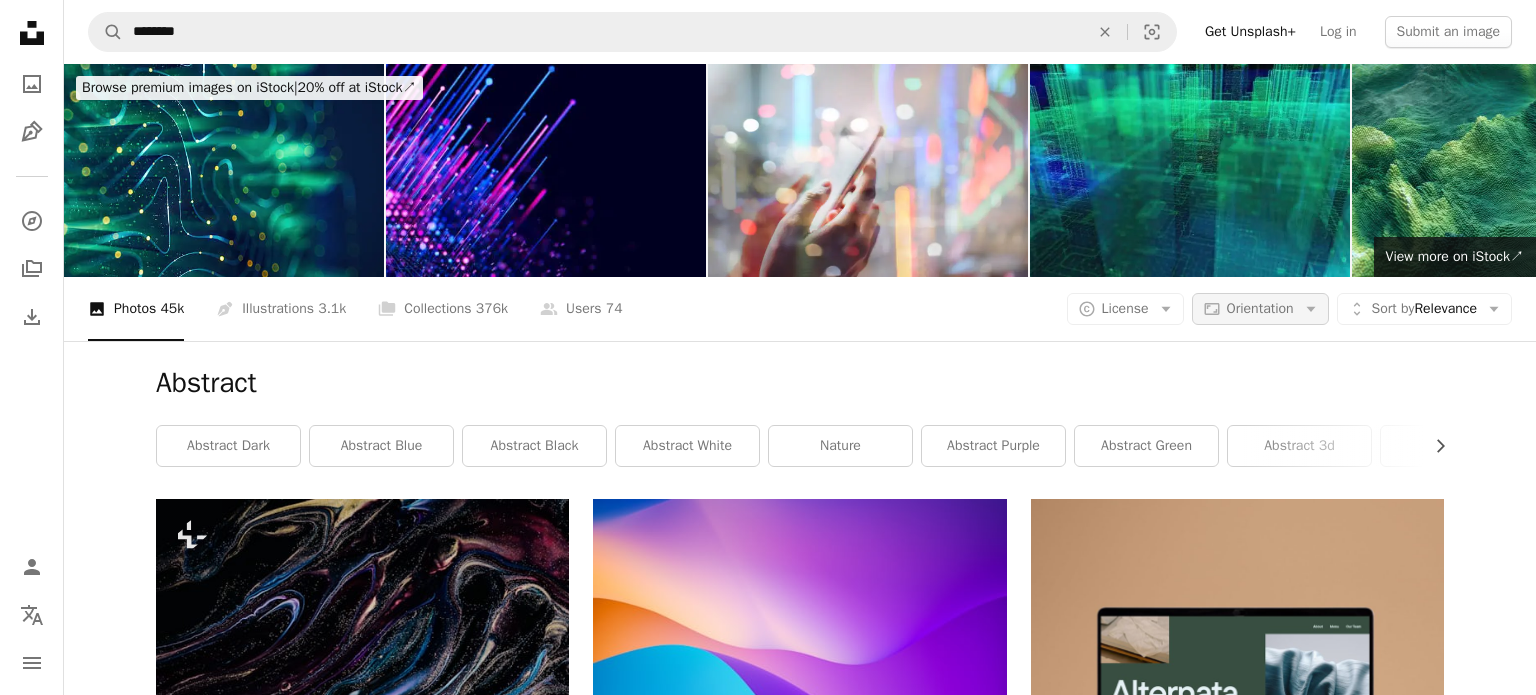 click on "Orientation" at bounding box center [1260, 308] 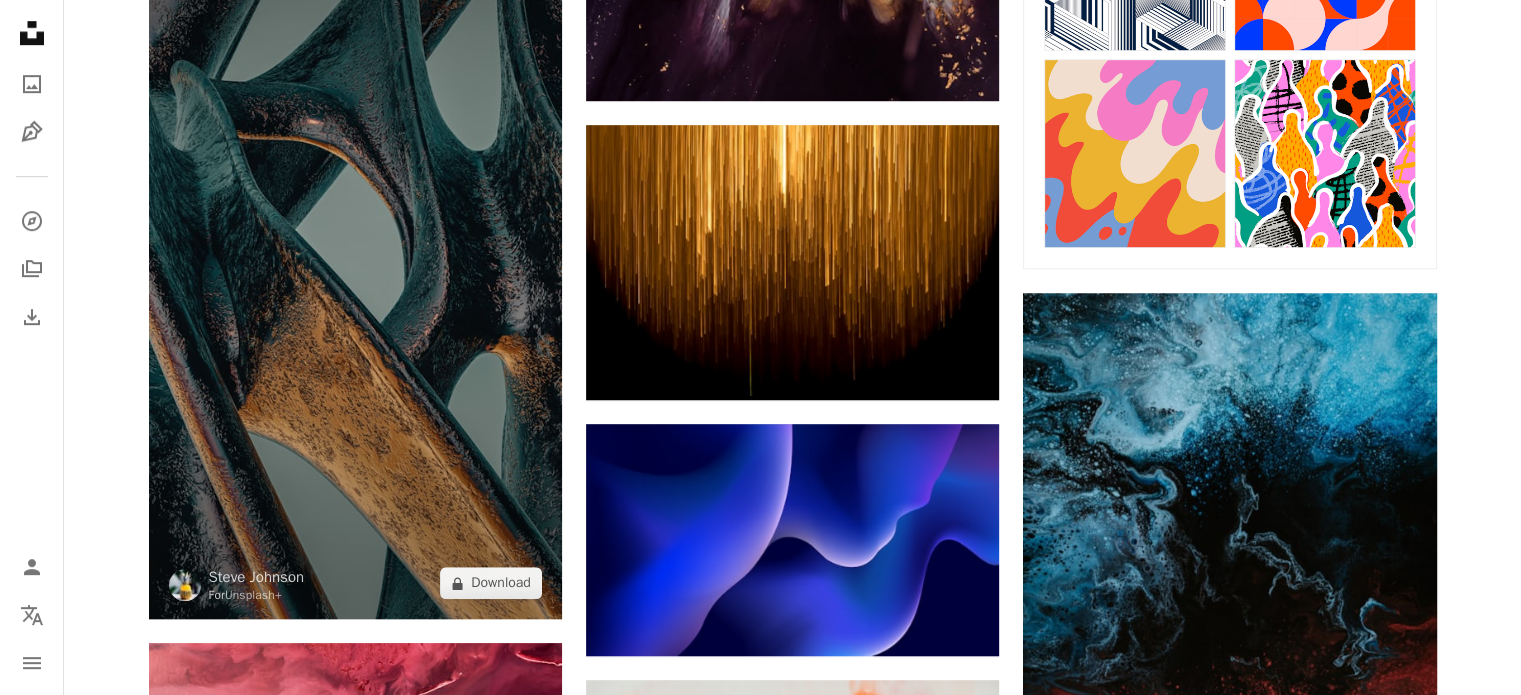 scroll, scrollTop: 1282, scrollLeft: 0, axis: vertical 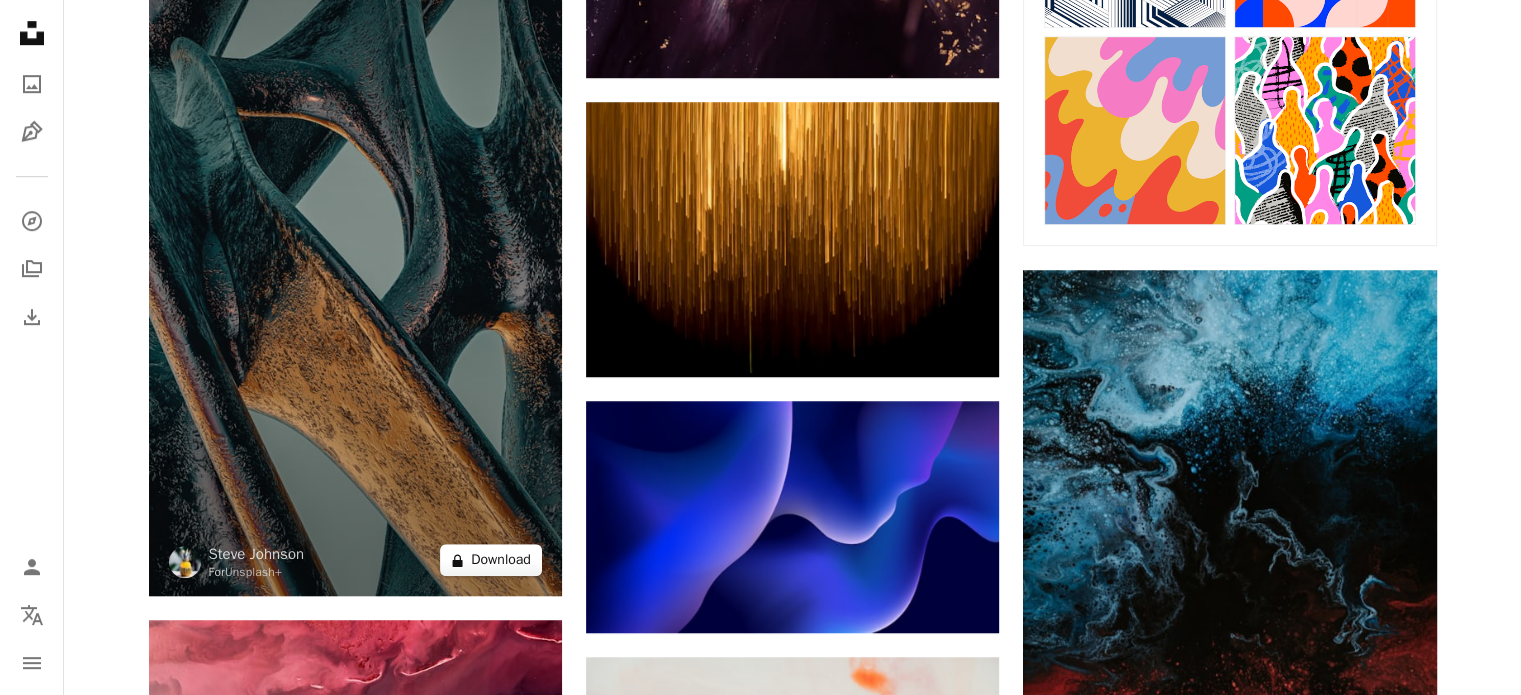 click on "A lock Download" at bounding box center (491, 560) 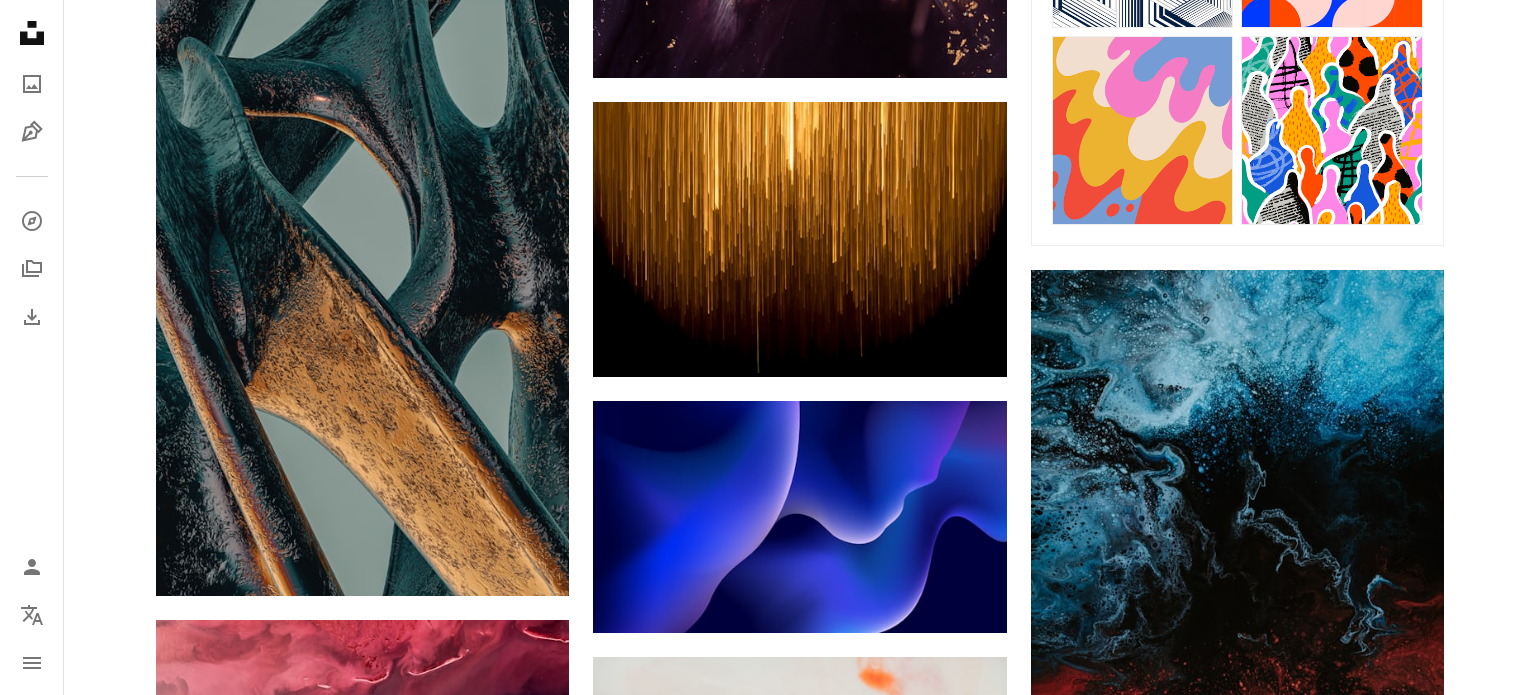 click on "An X shape" at bounding box center (20, 20) 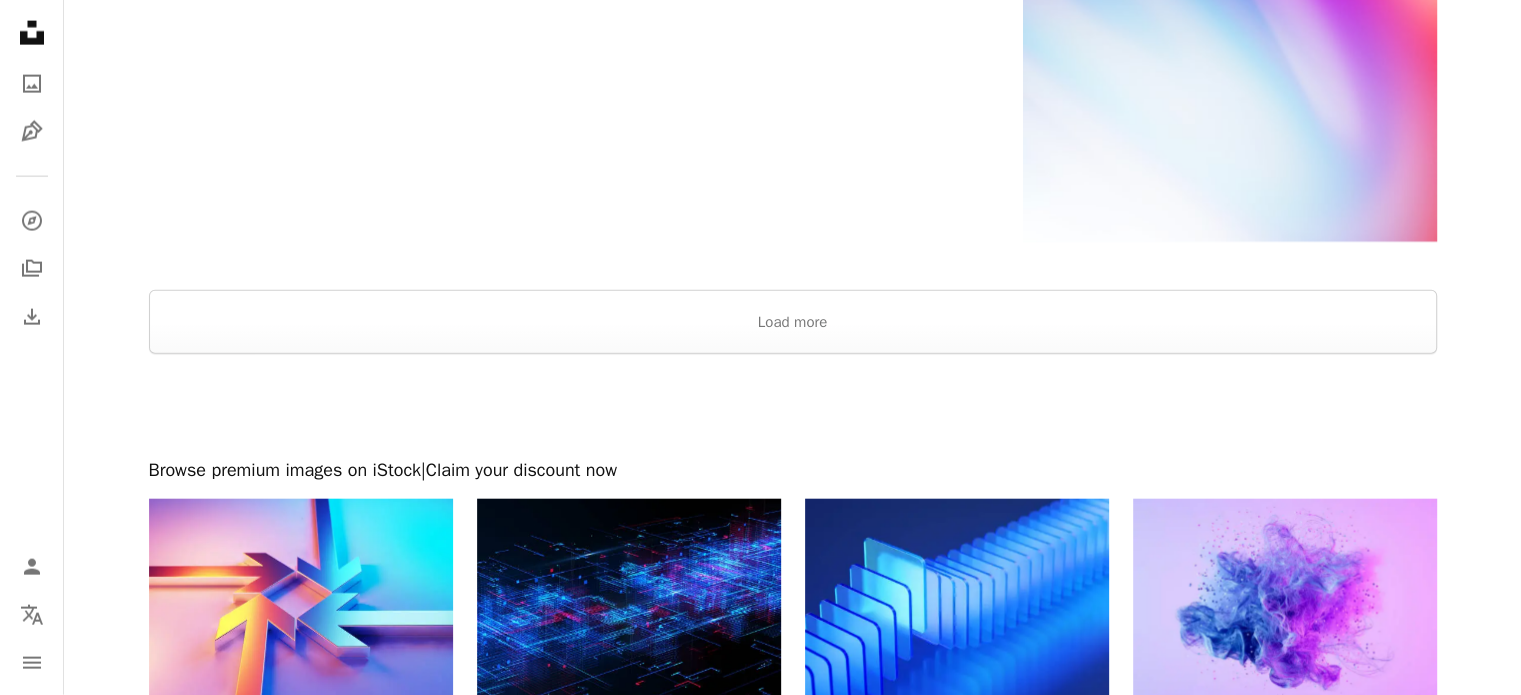 scroll, scrollTop: 4751, scrollLeft: 0, axis: vertical 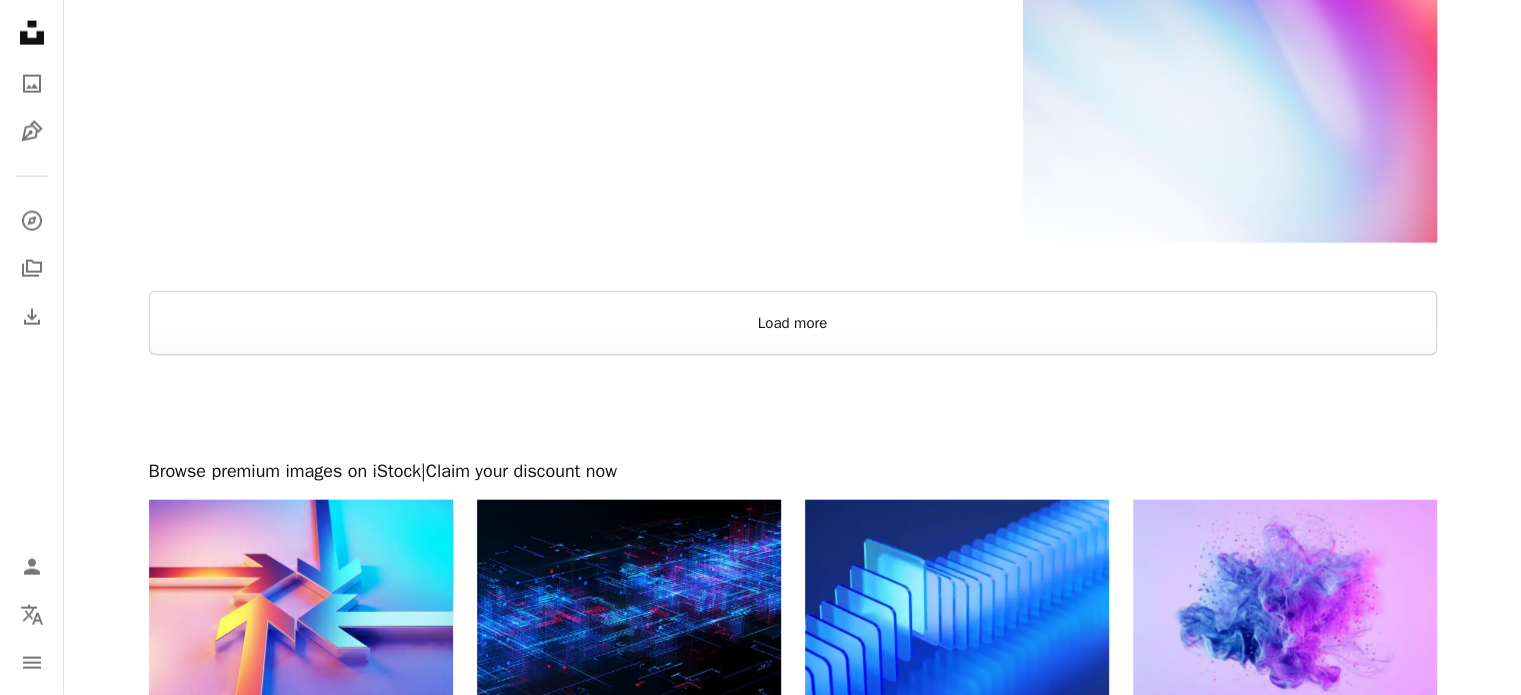 click on "Load more" at bounding box center [793, 323] 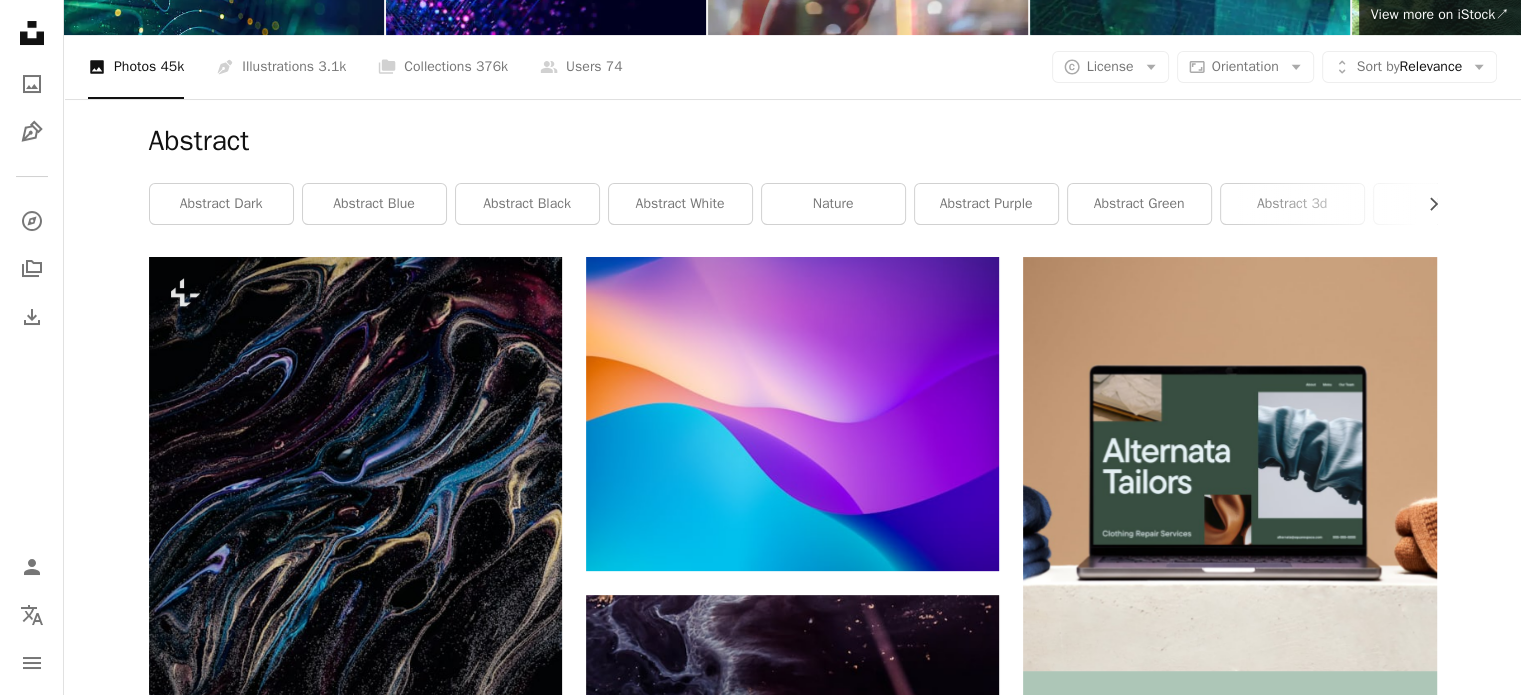 scroll, scrollTop: 0, scrollLeft: 0, axis: both 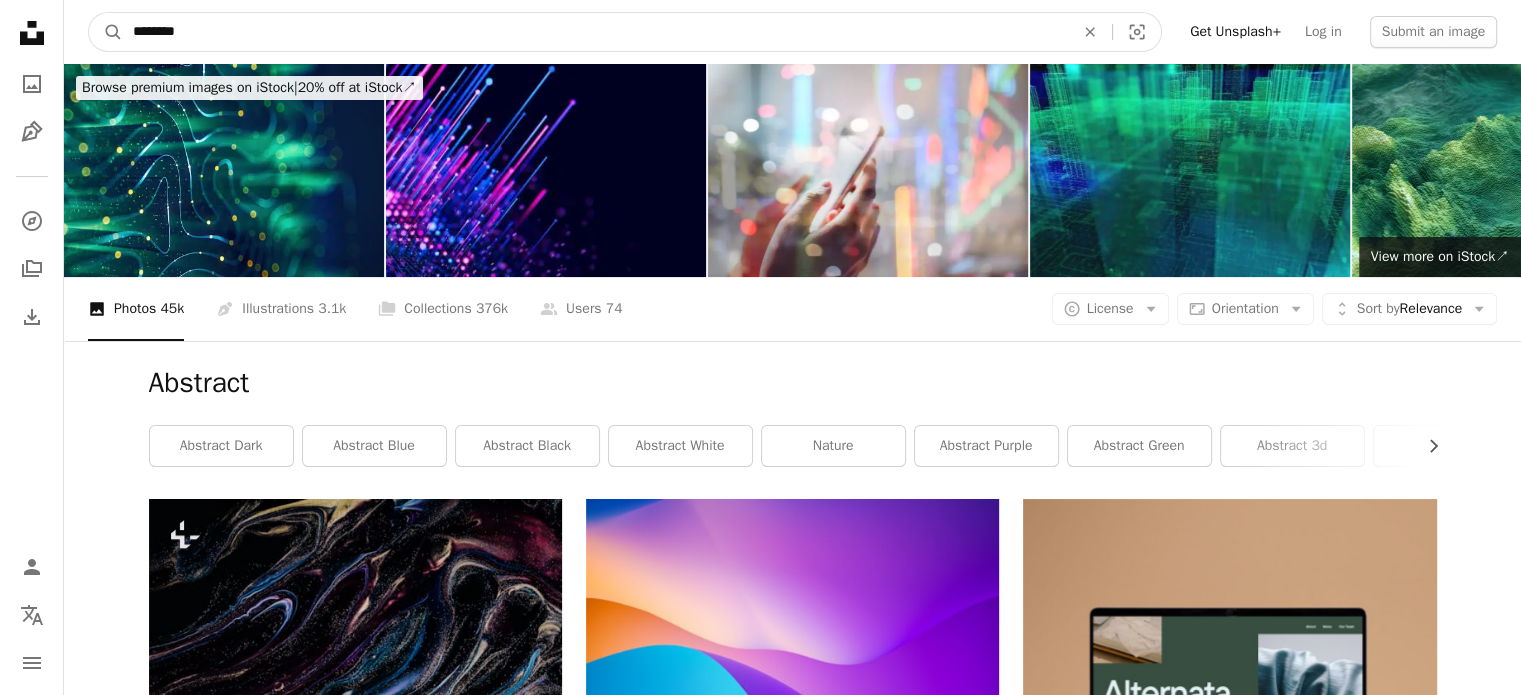 click on "********" at bounding box center [595, 32] 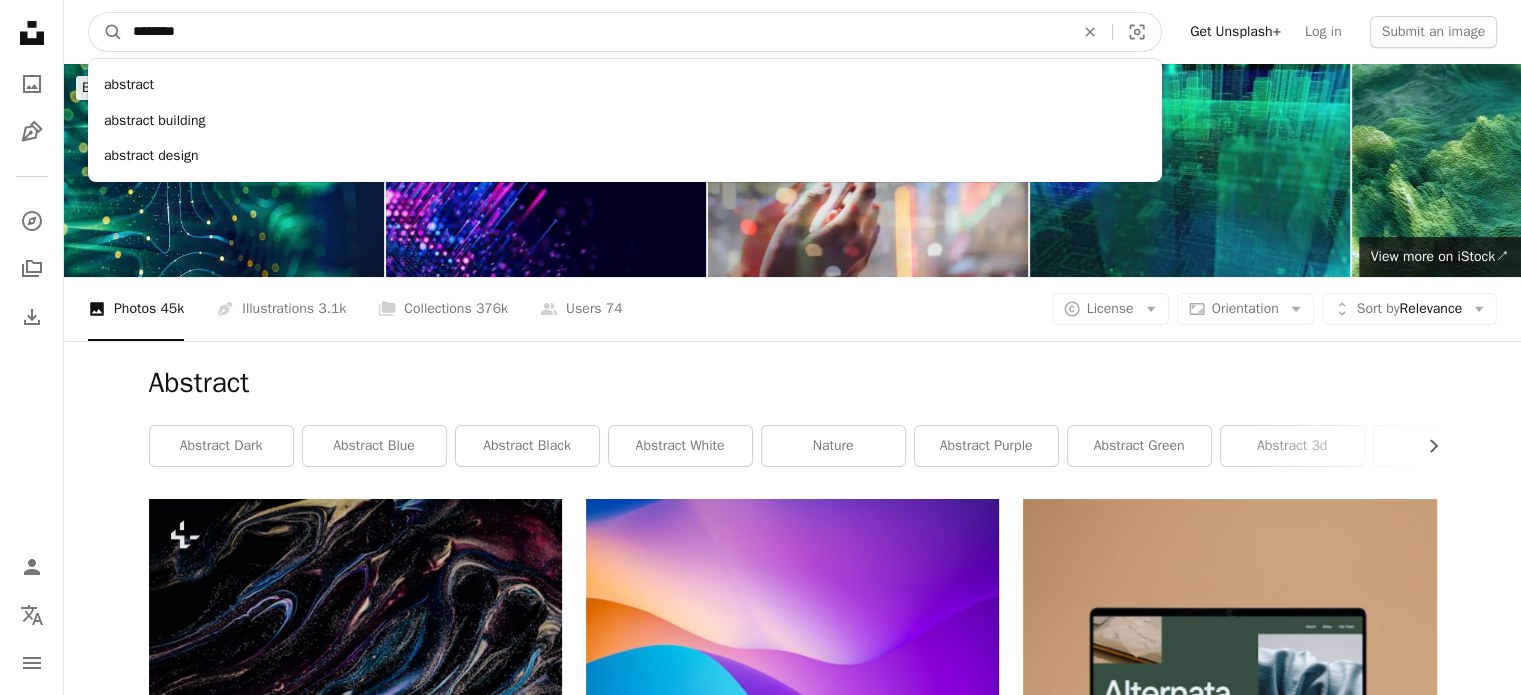 click on "********" at bounding box center [595, 32] 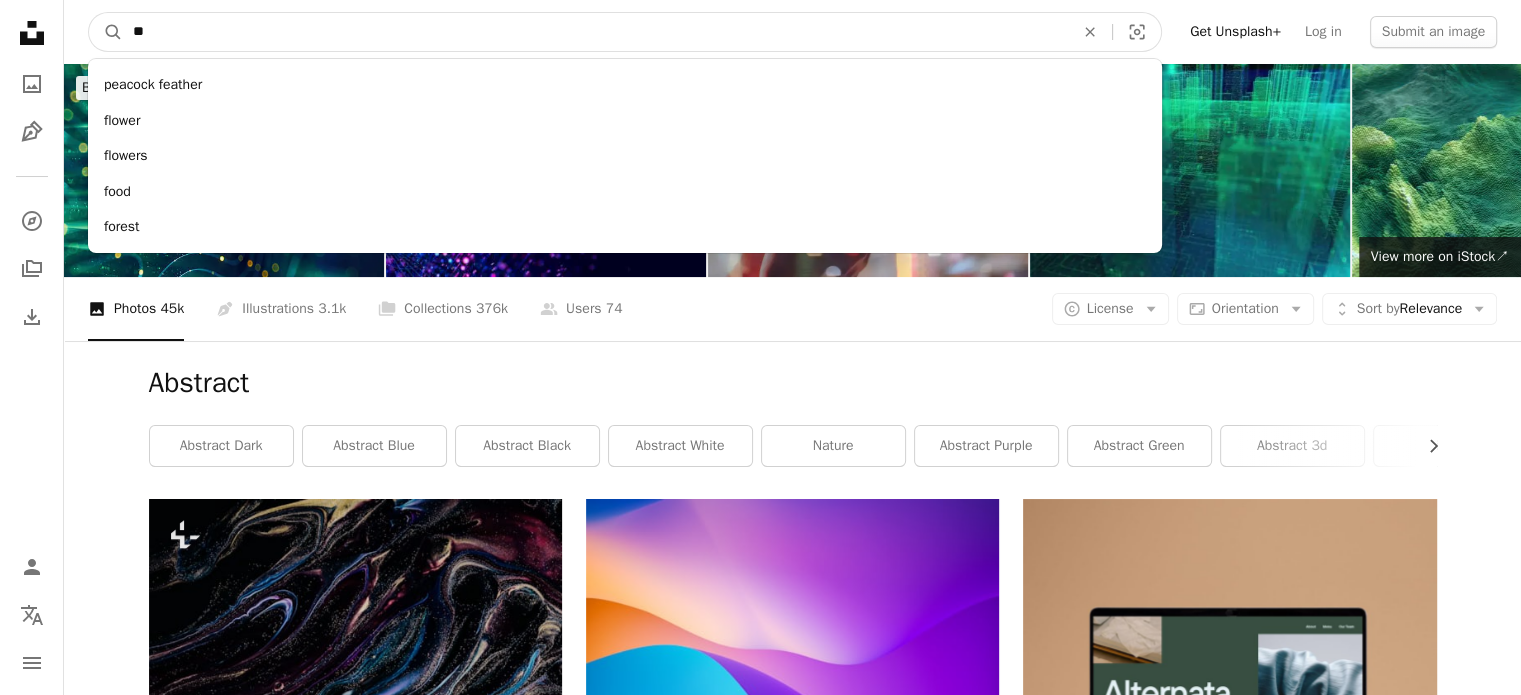 type on "**" 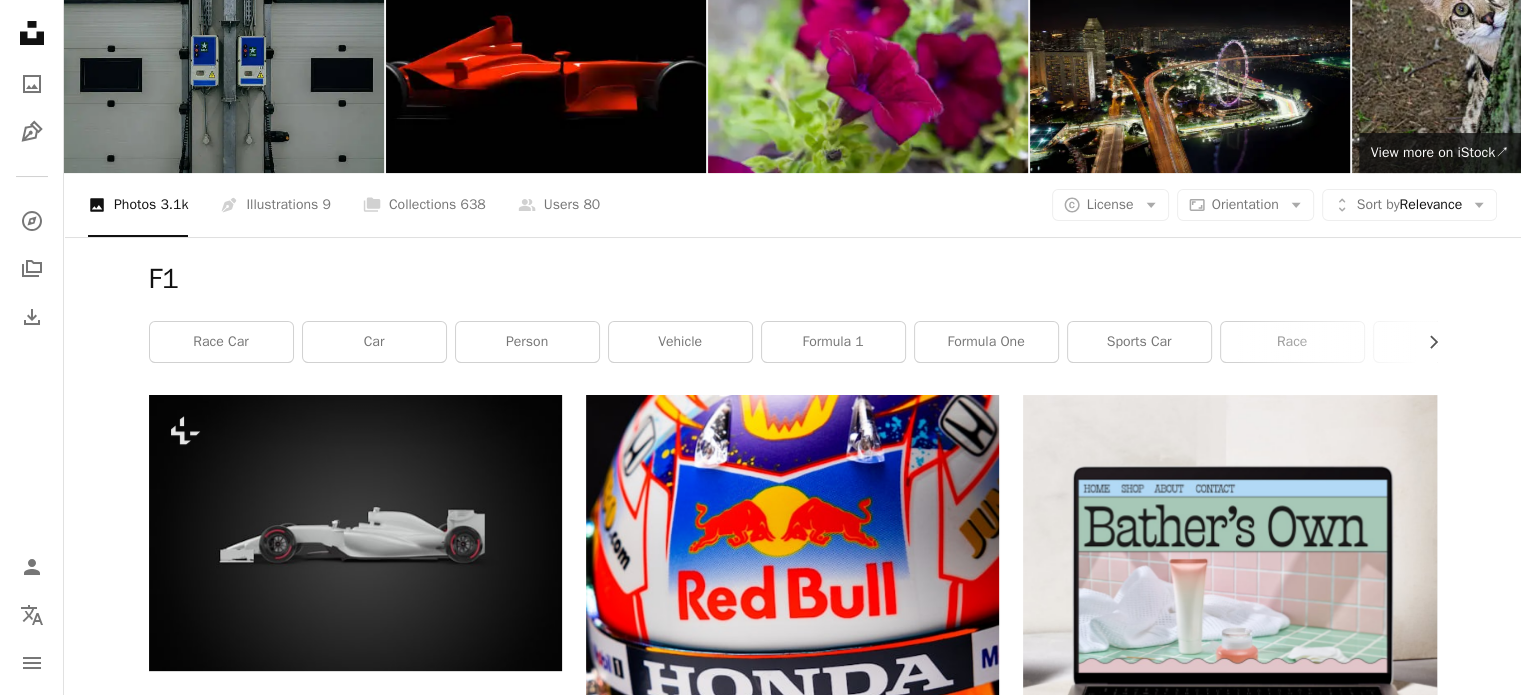 scroll, scrollTop: 0, scrollLeft: 0, axis: both 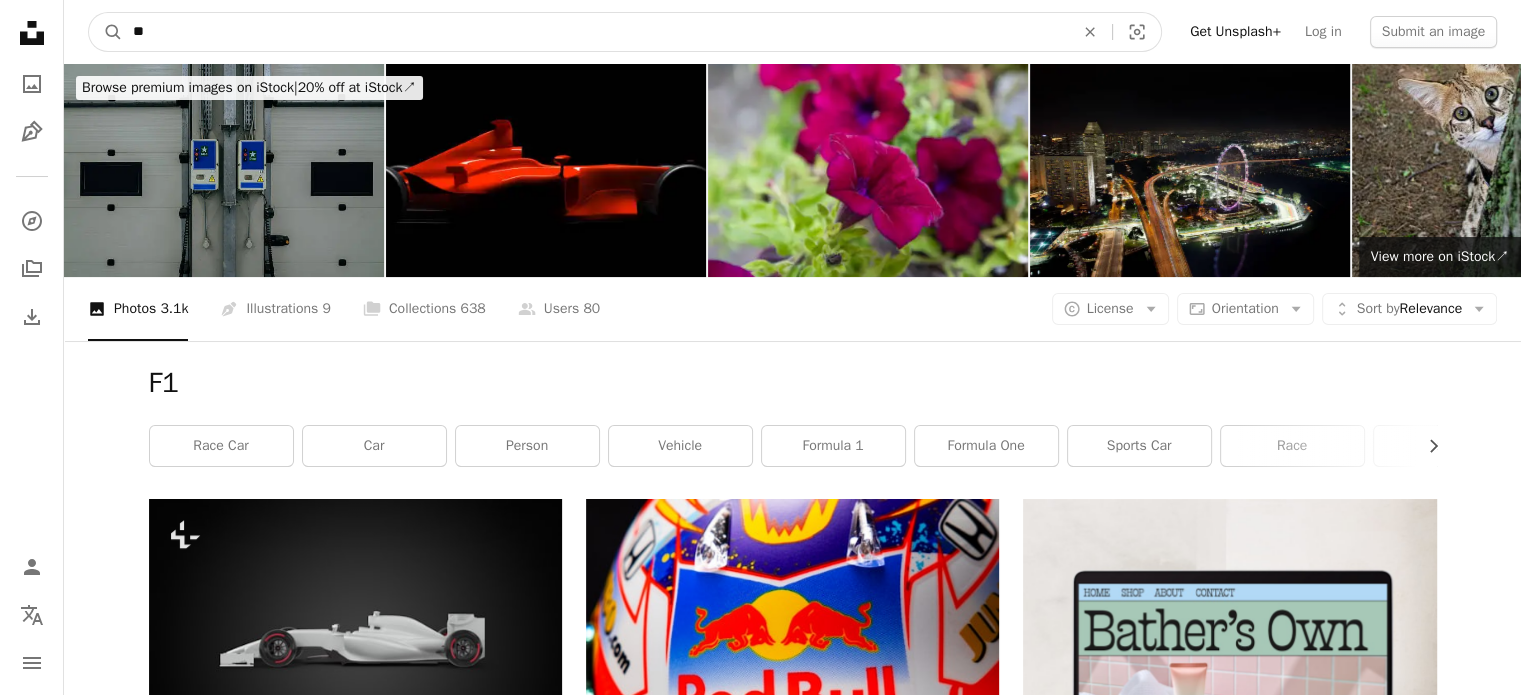 click on "**" at bounding box center [595, 32] 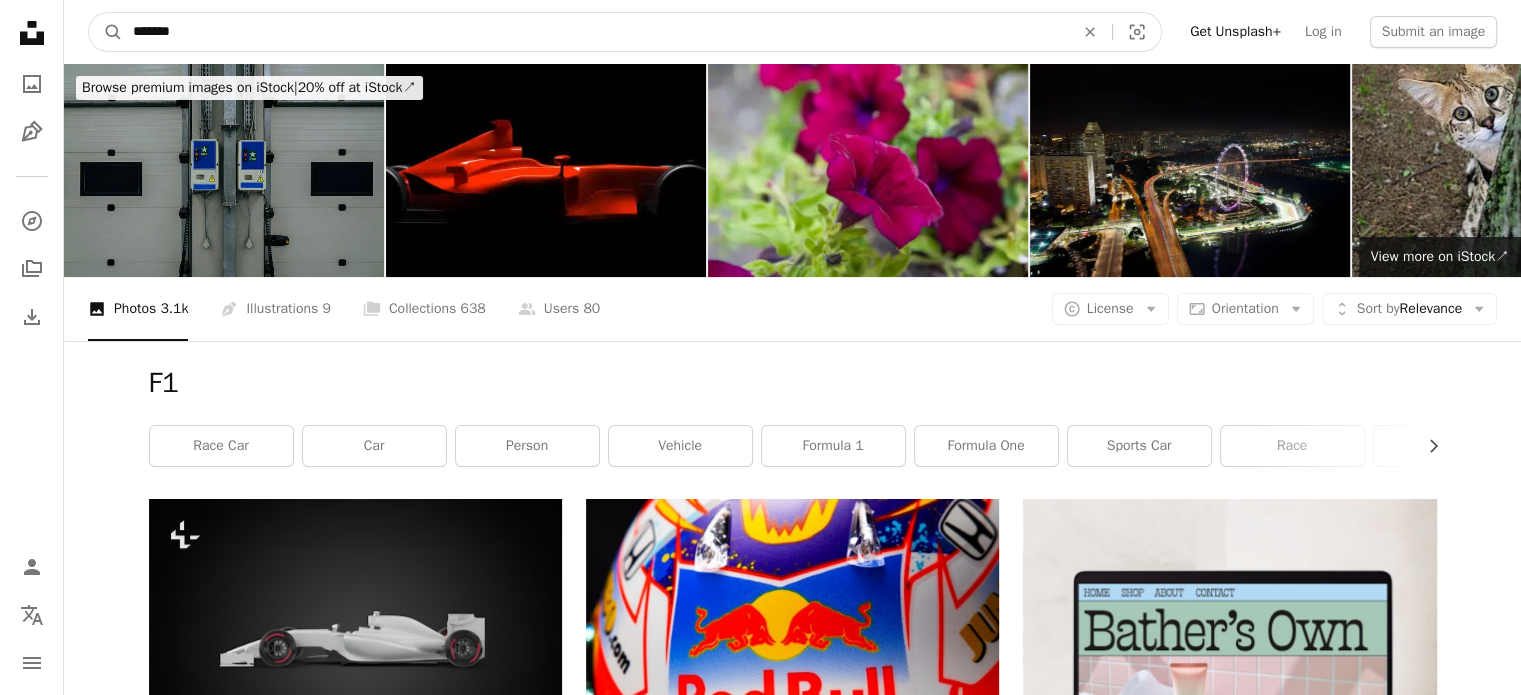 type on "*******" 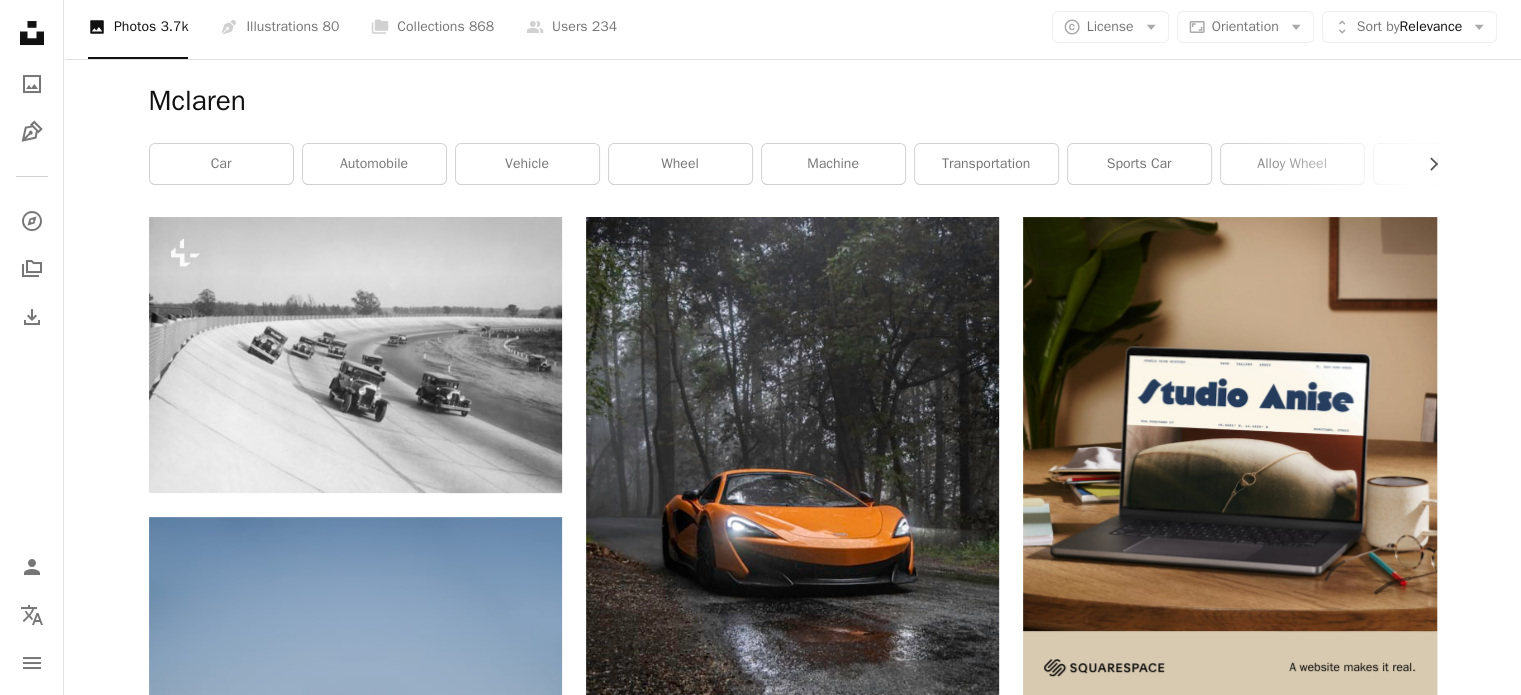 scroll, scrollTop: 0, scrollLeft: 0, axis: both 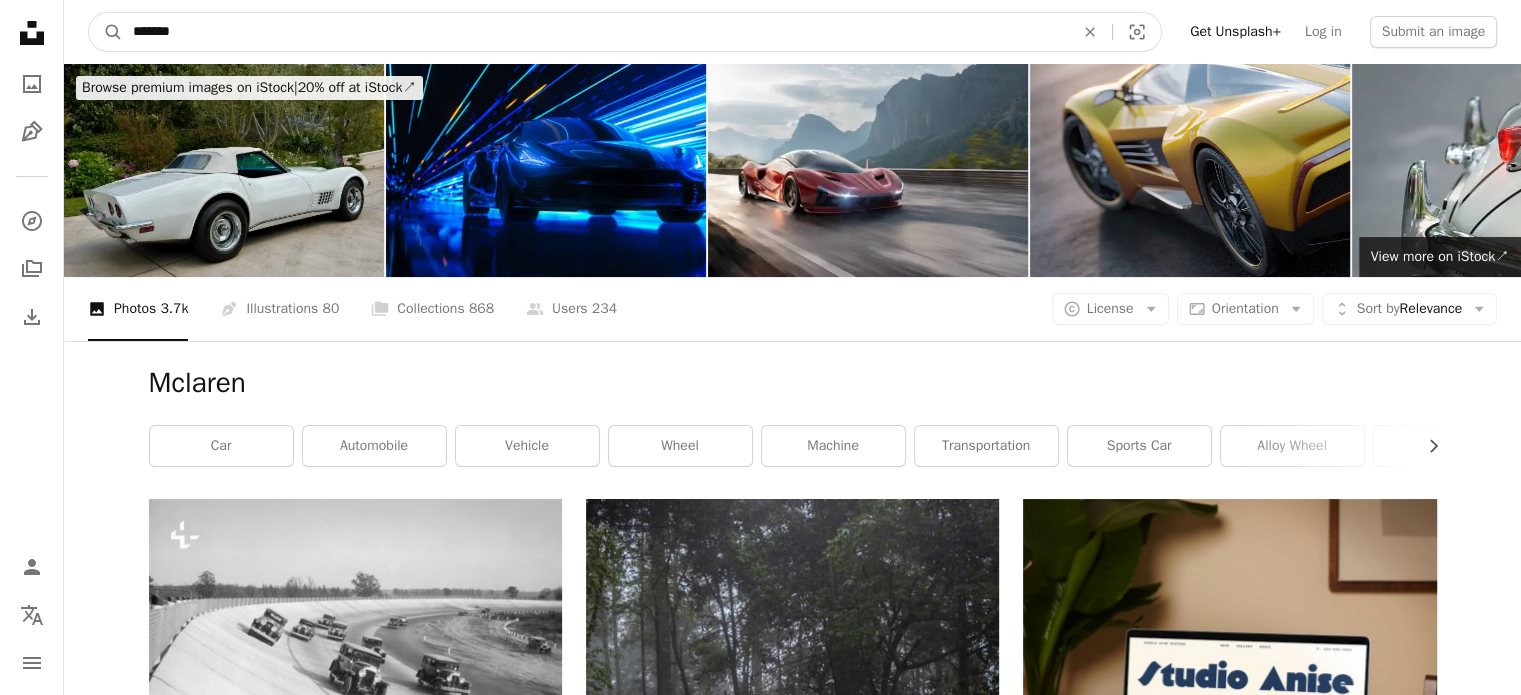click on "*******" at bounding box center (595, 32) 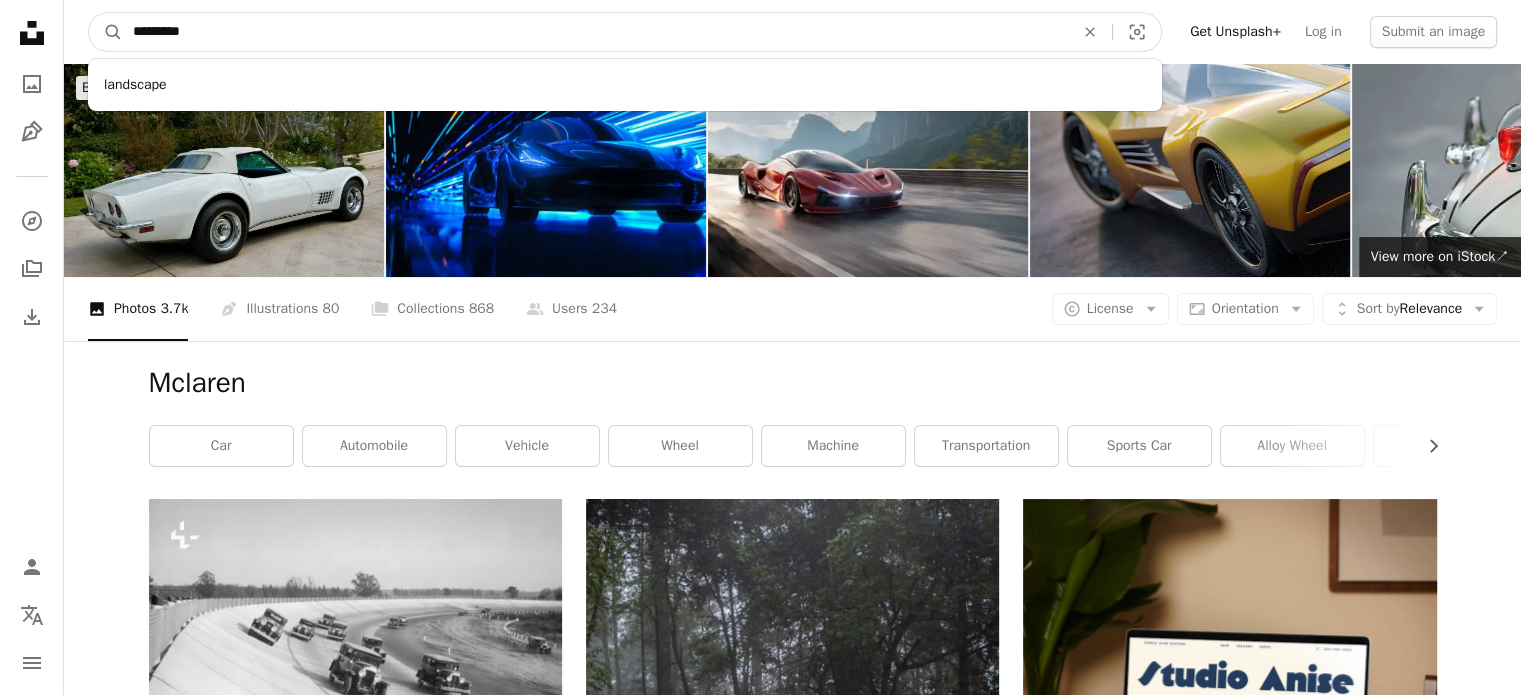 type on "*********" 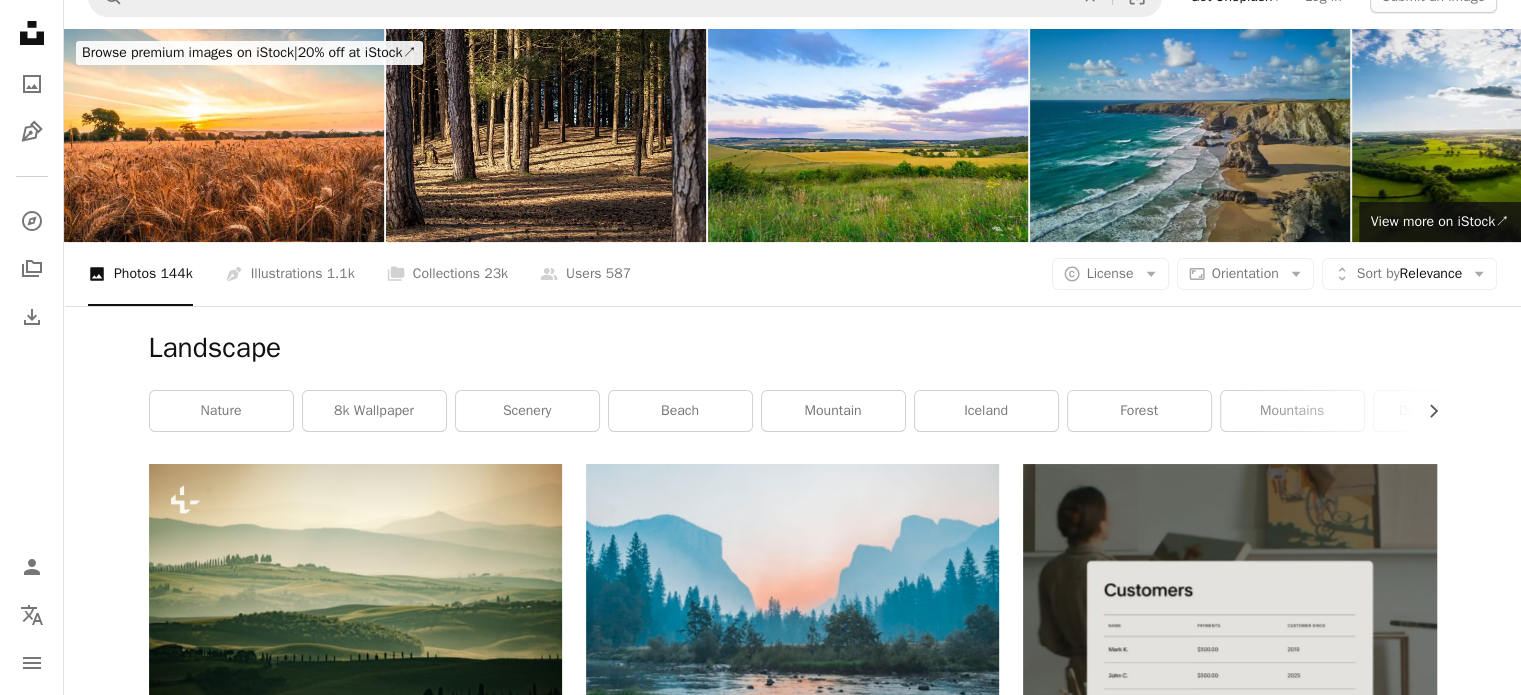 scroll, scrollTop: 0, scrollLeft: 0, axis: both 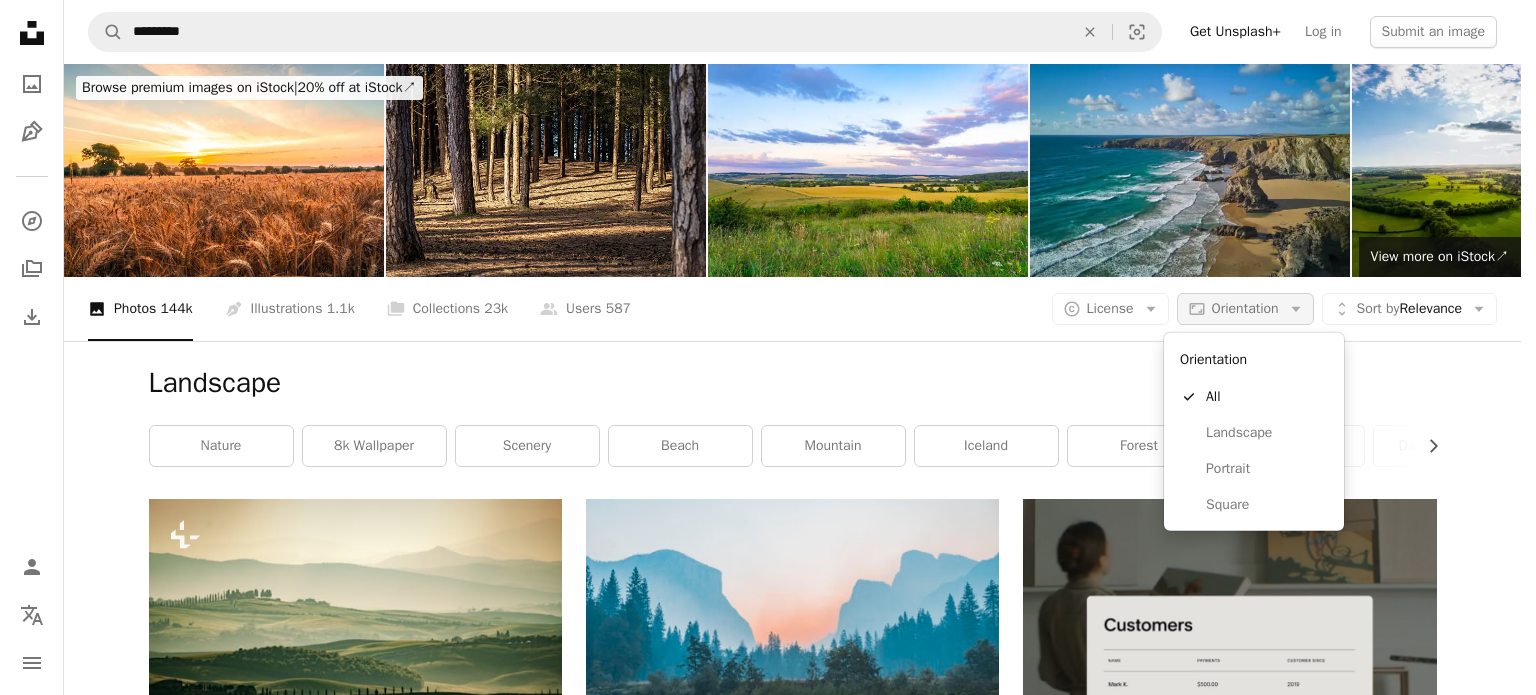 click on "Orientation" at bounding box center (1245, 308) 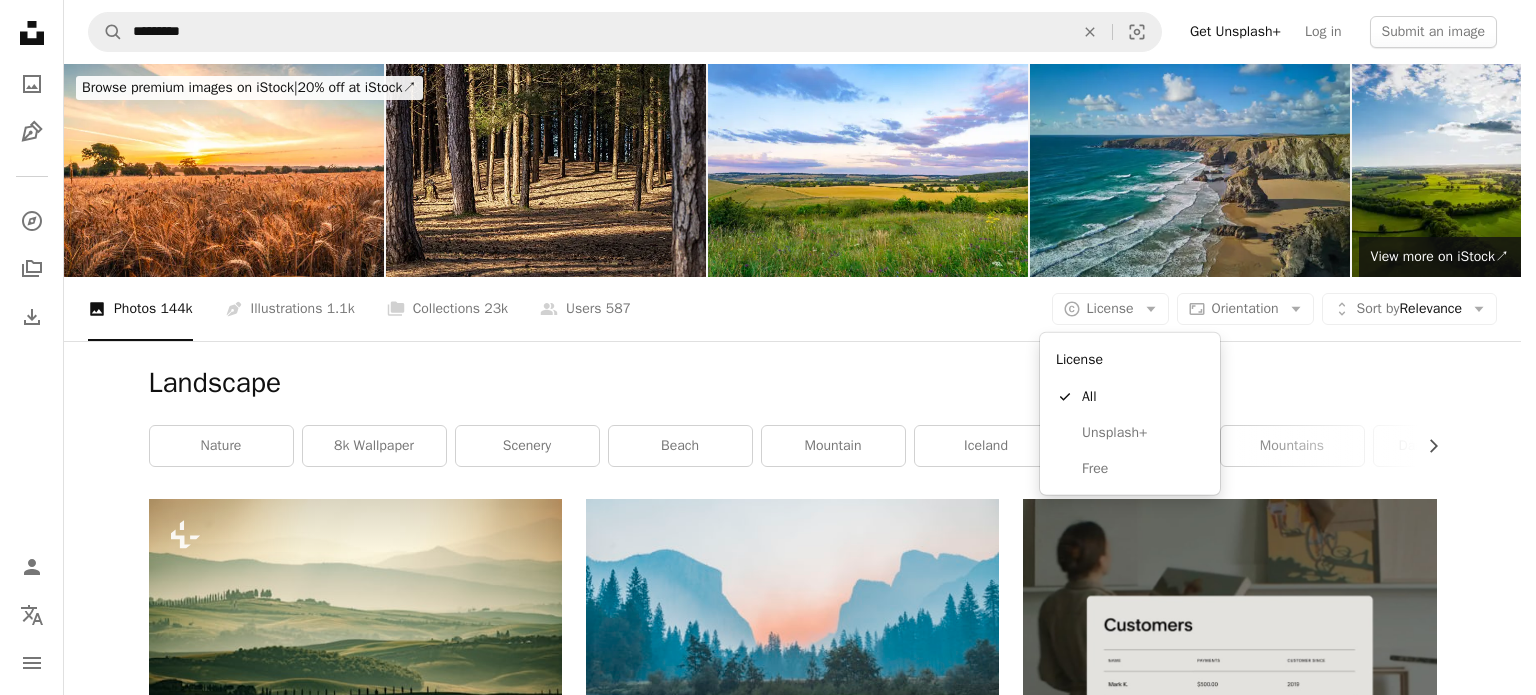click on "License" at bounding box center (1110, 308) 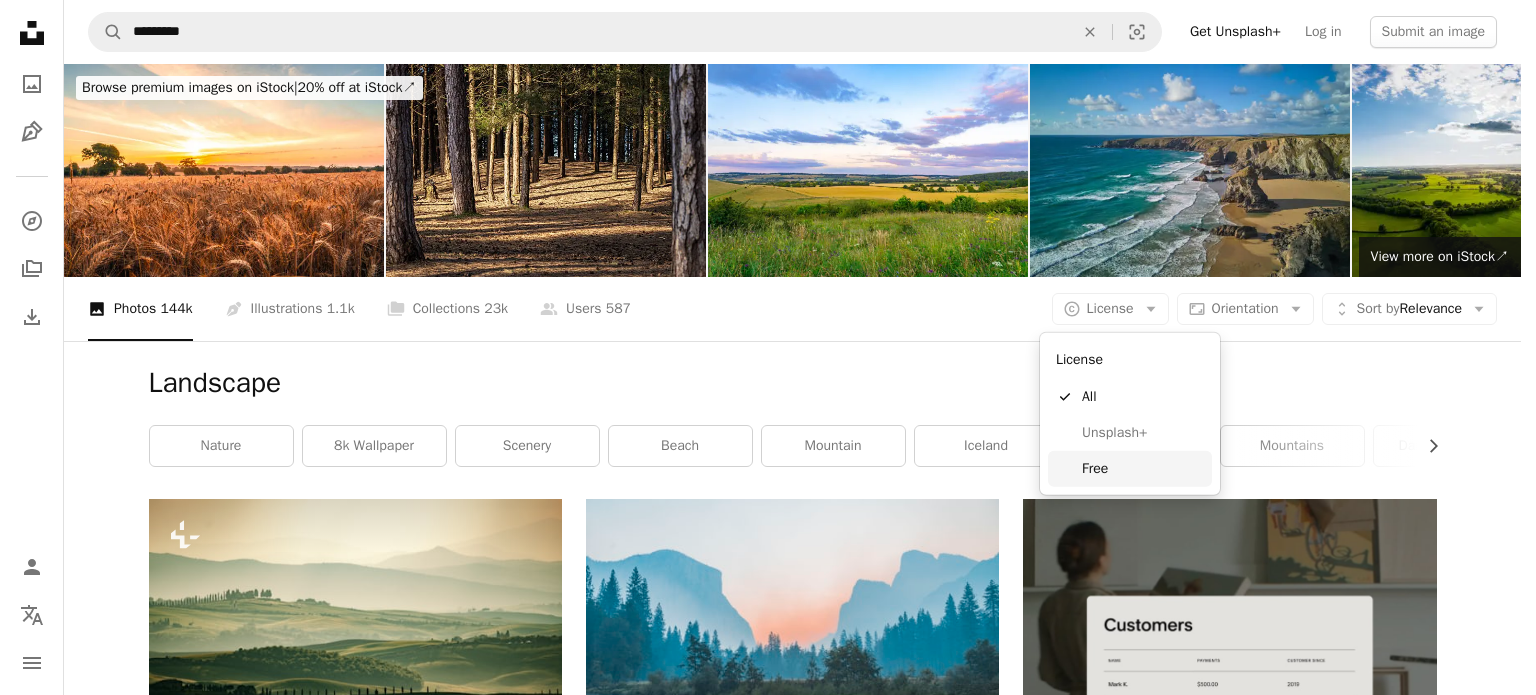 click on "Free" at bounding box center [1143, 469] 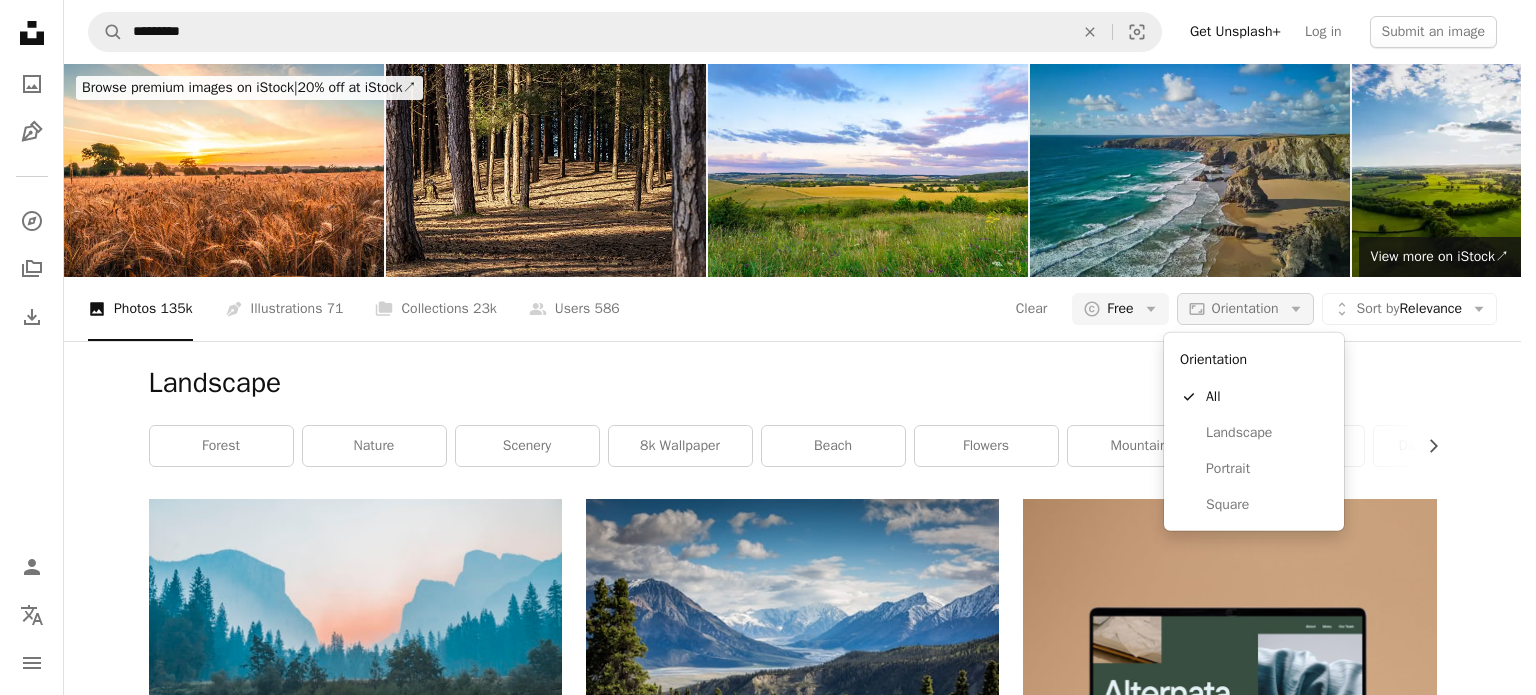 click on "Orientation" at bounding box center (1245, 308) 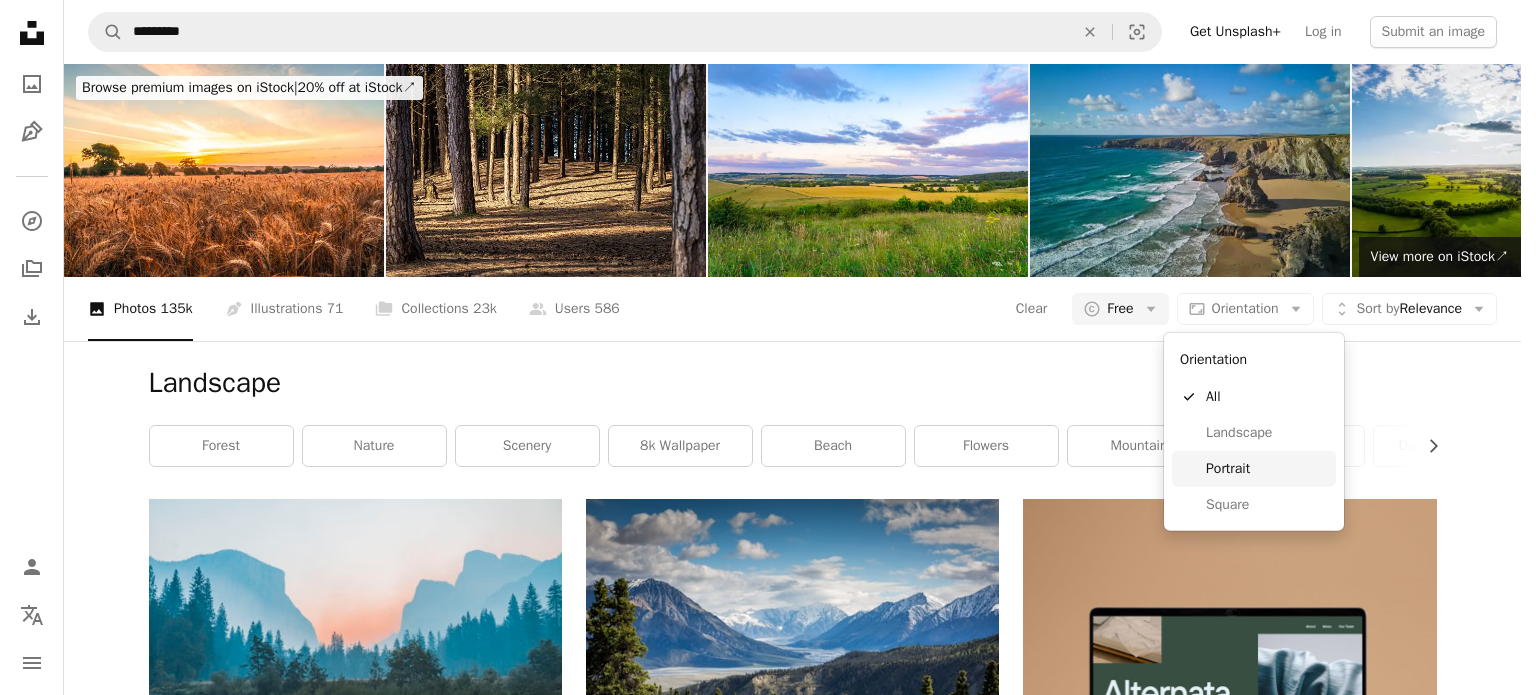 click on "Portrait" at bounding box center [1267, 469] 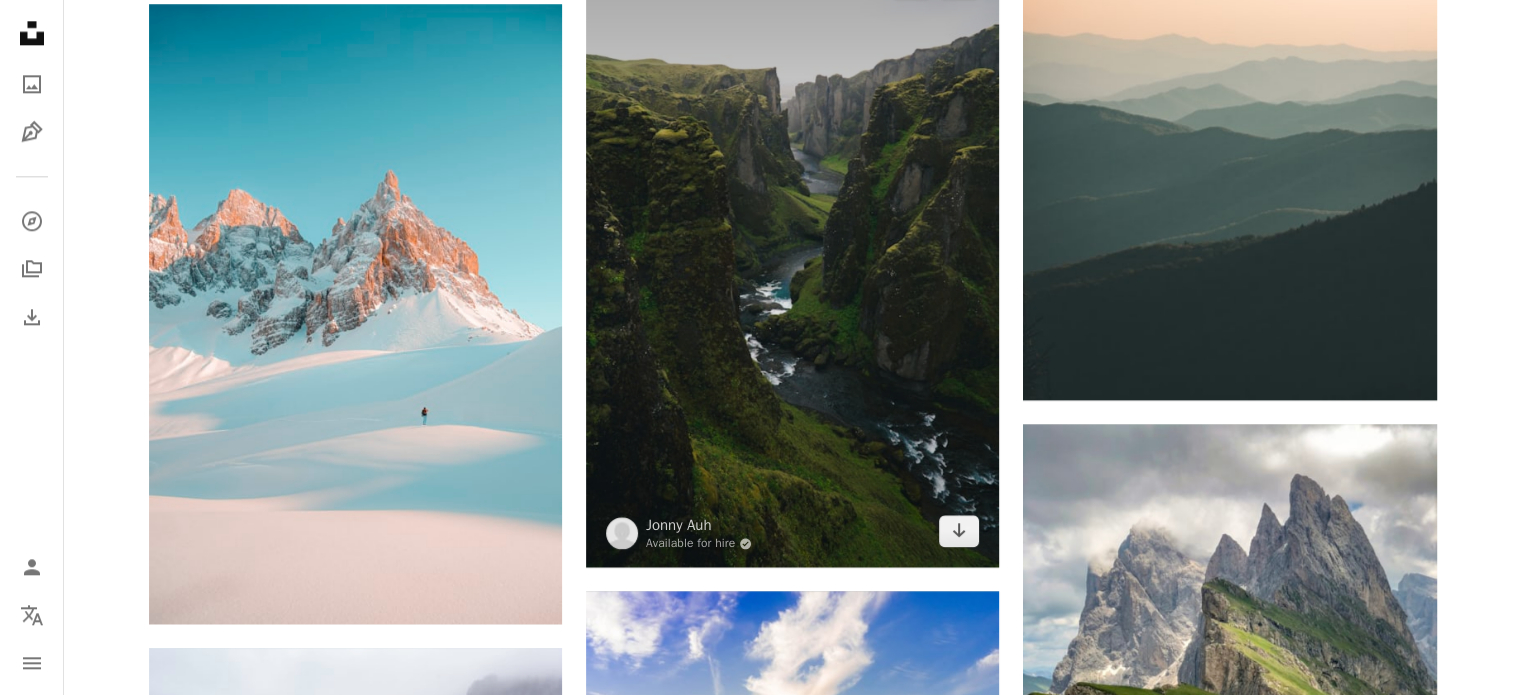 scroll, scrollTop: 2426, scrollLeft: 0, axis: vertical 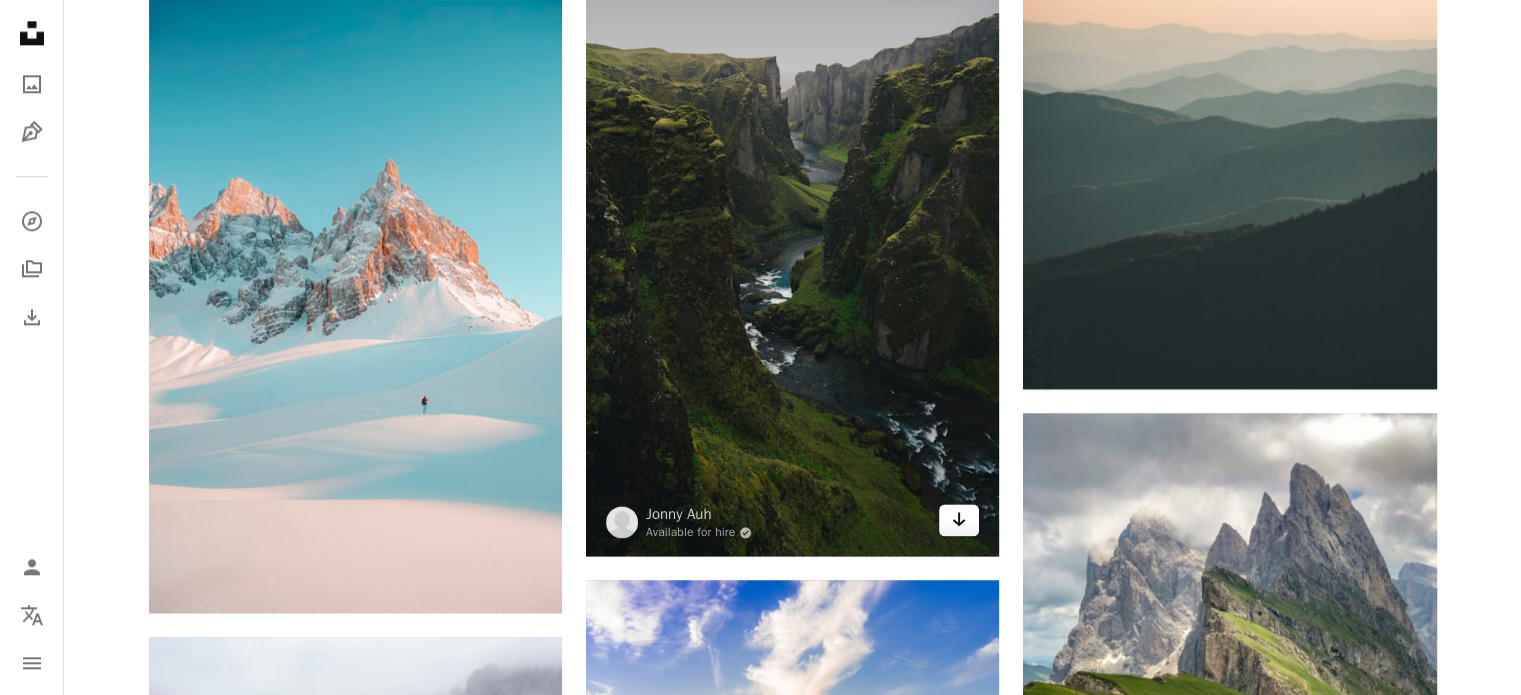 click 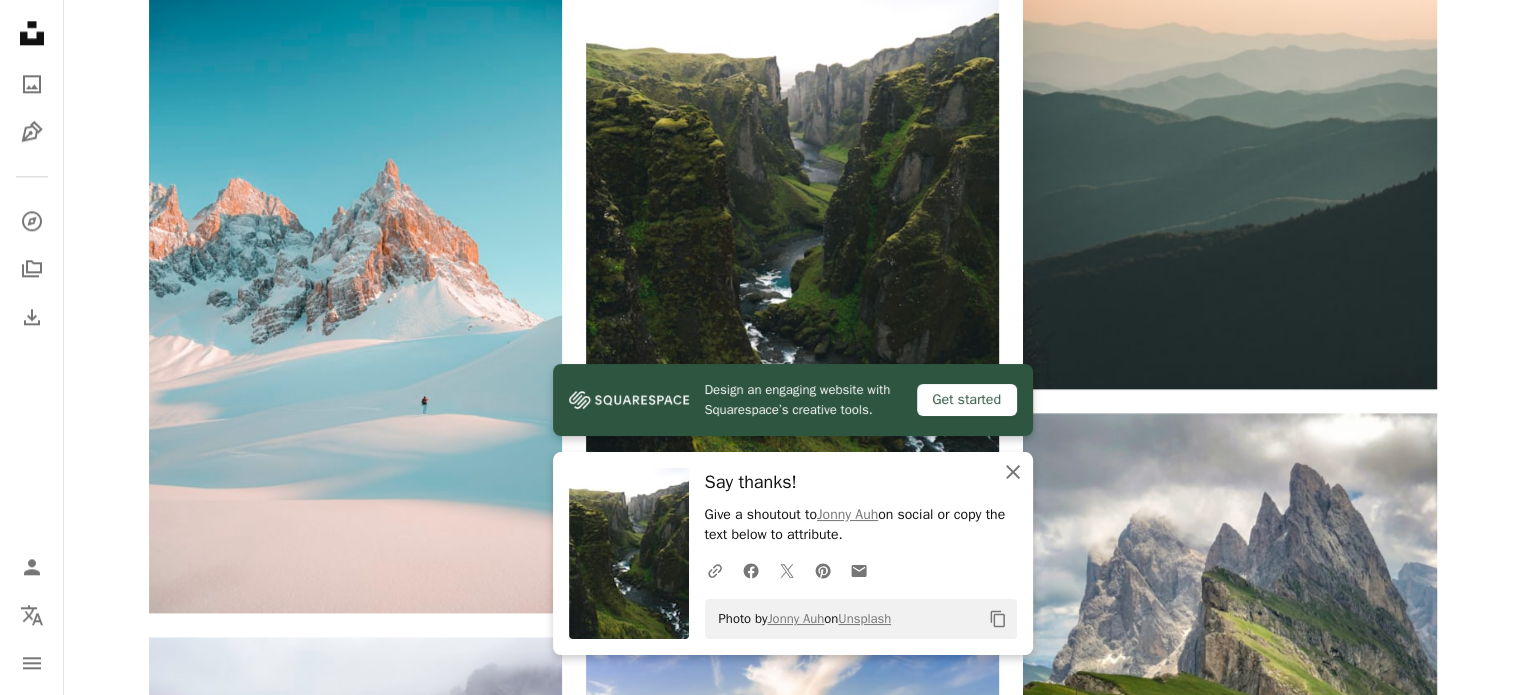 click on "An X shape" 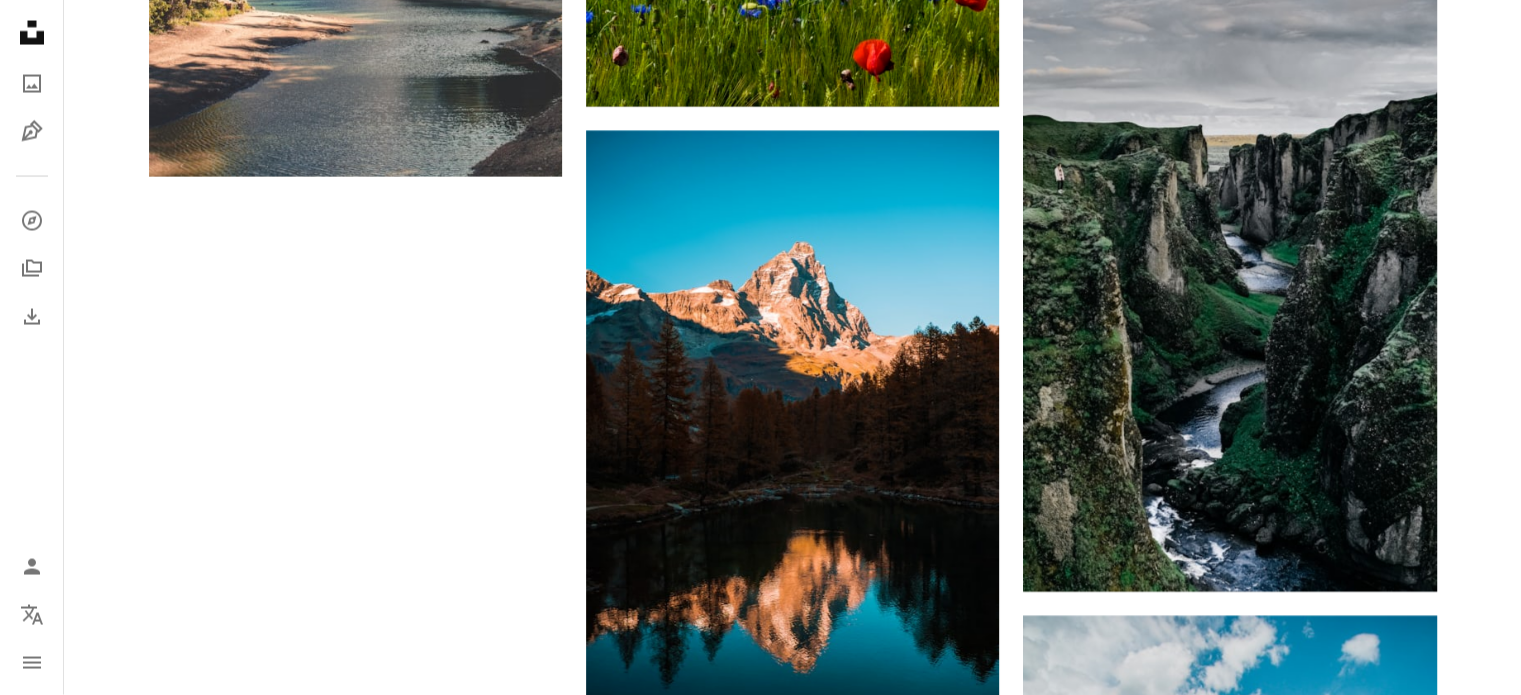 scroll, scrollTop: 4150, scrollLeft: 0, axis: vertical 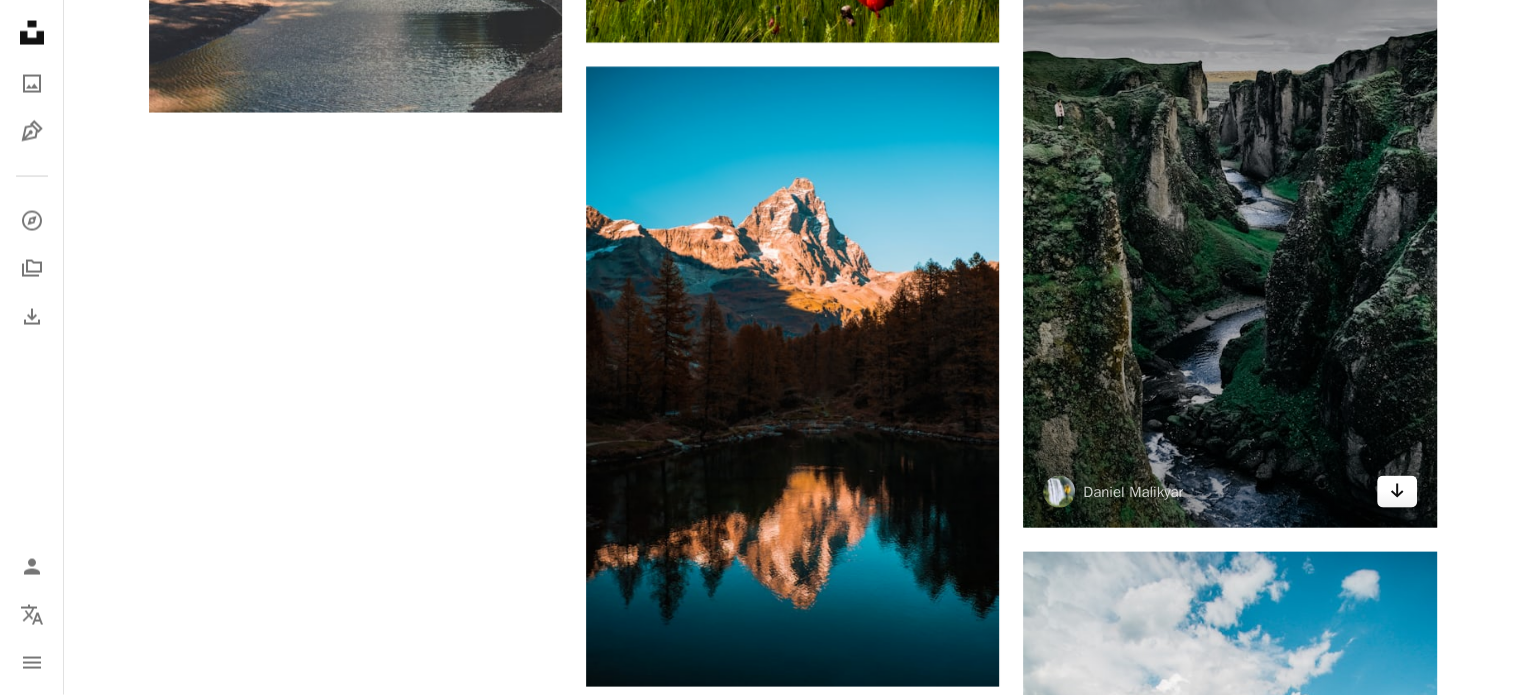 click on "Arrow pointing down" at bounding box center [1397, 492] 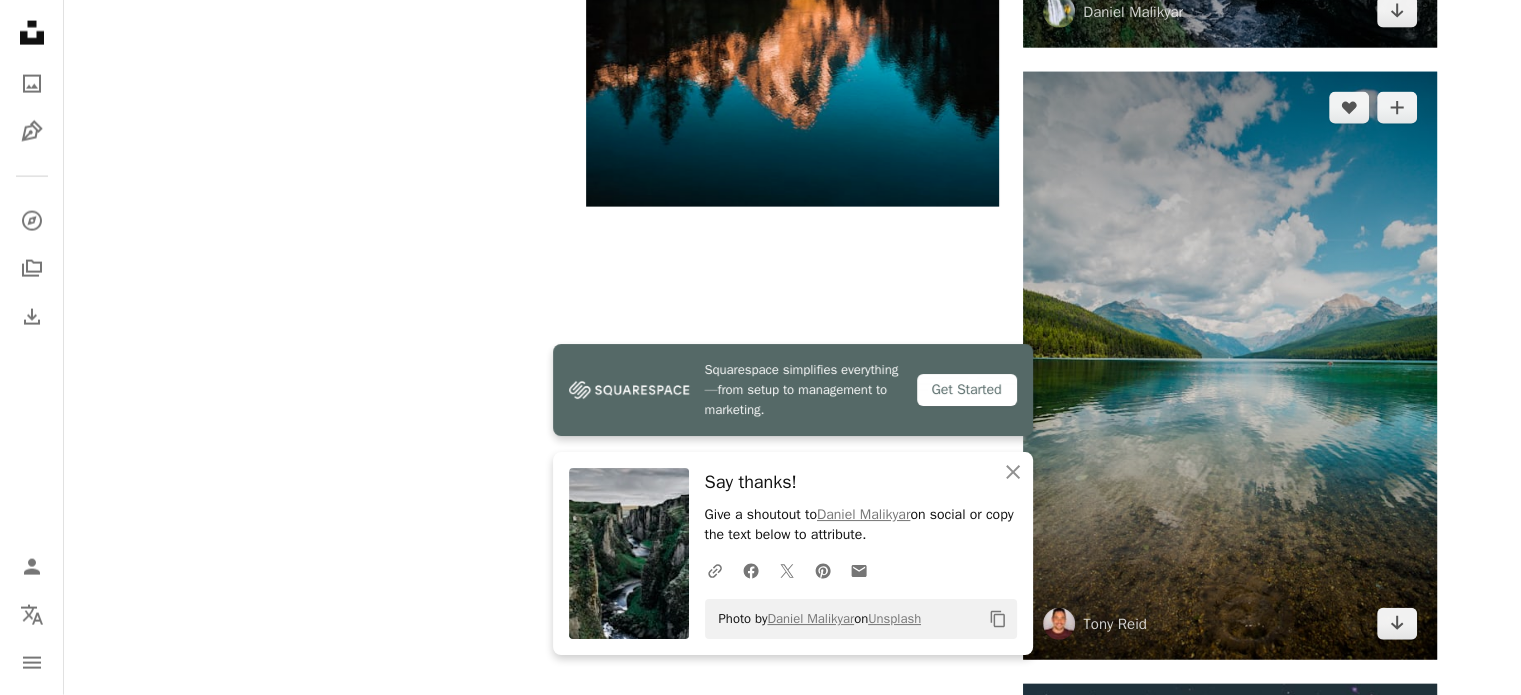 scroll, scrollTop: 4644, scrollLeft: 0, axis: vertical 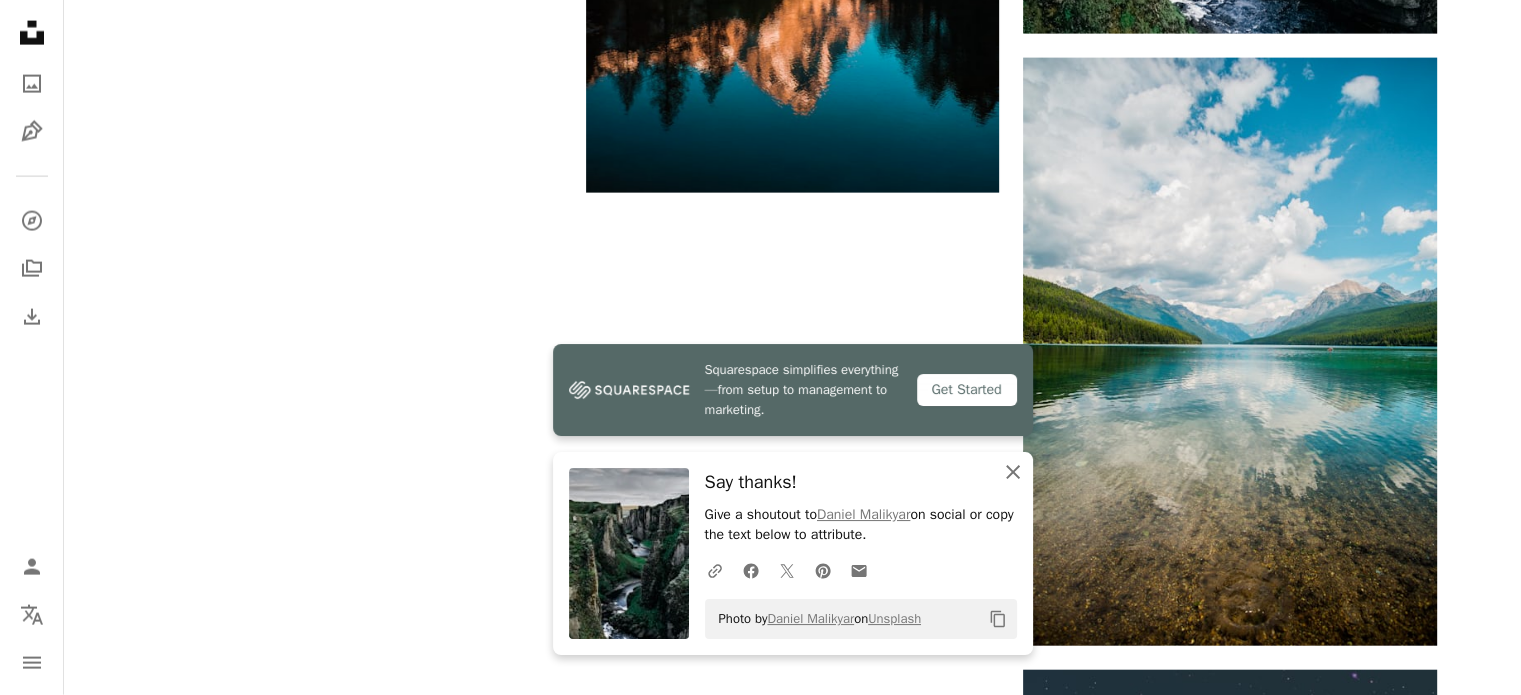 click on "An X shape" 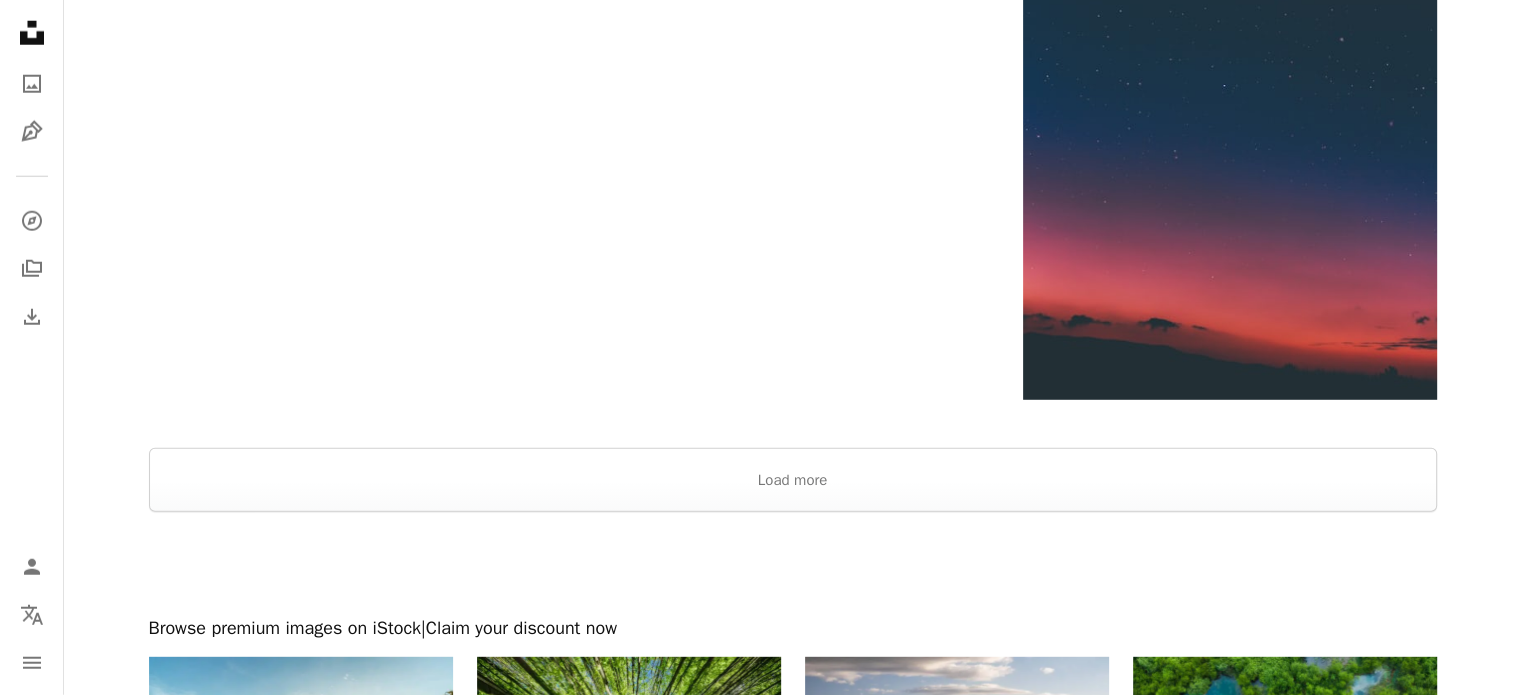 scroll, scrollTop: 5547, scrollLeft: 0, axis: vertical 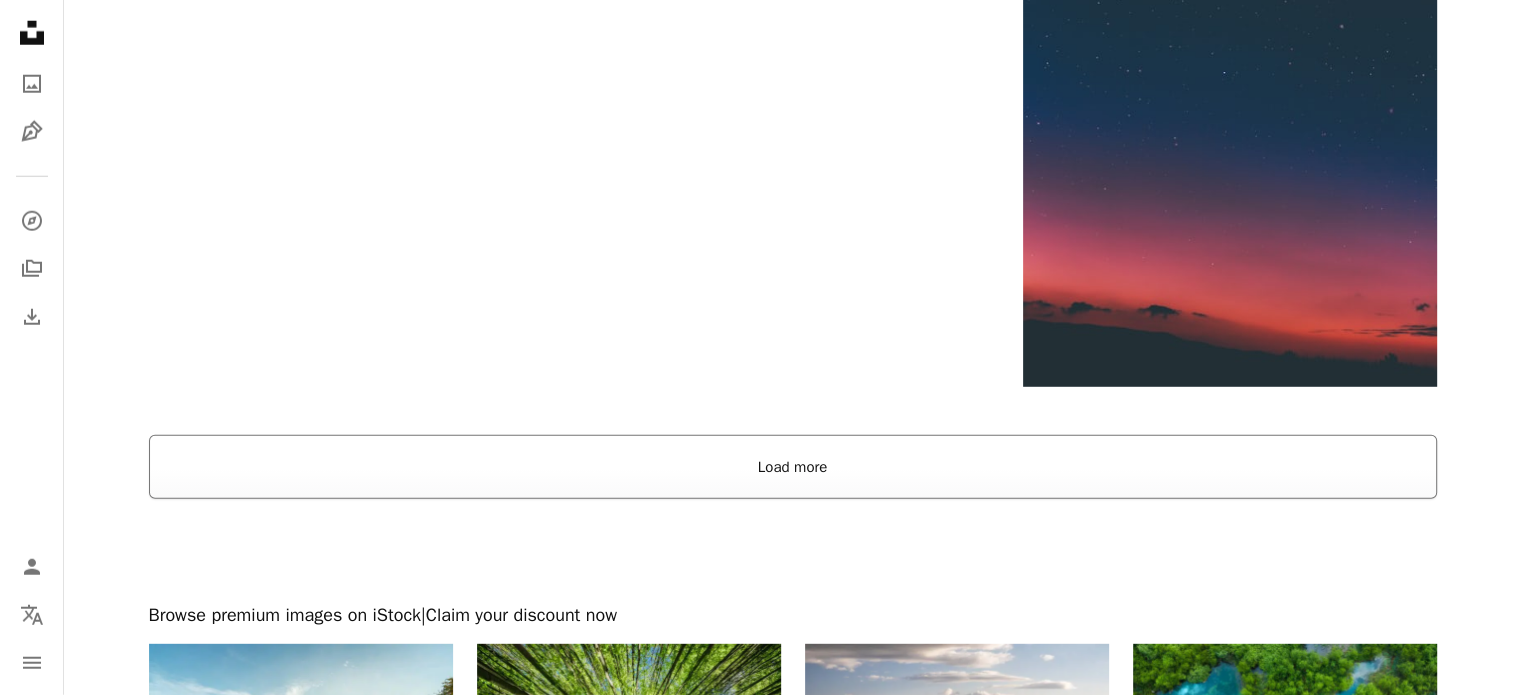 click on "Load more" at bounding box center (793, 467) 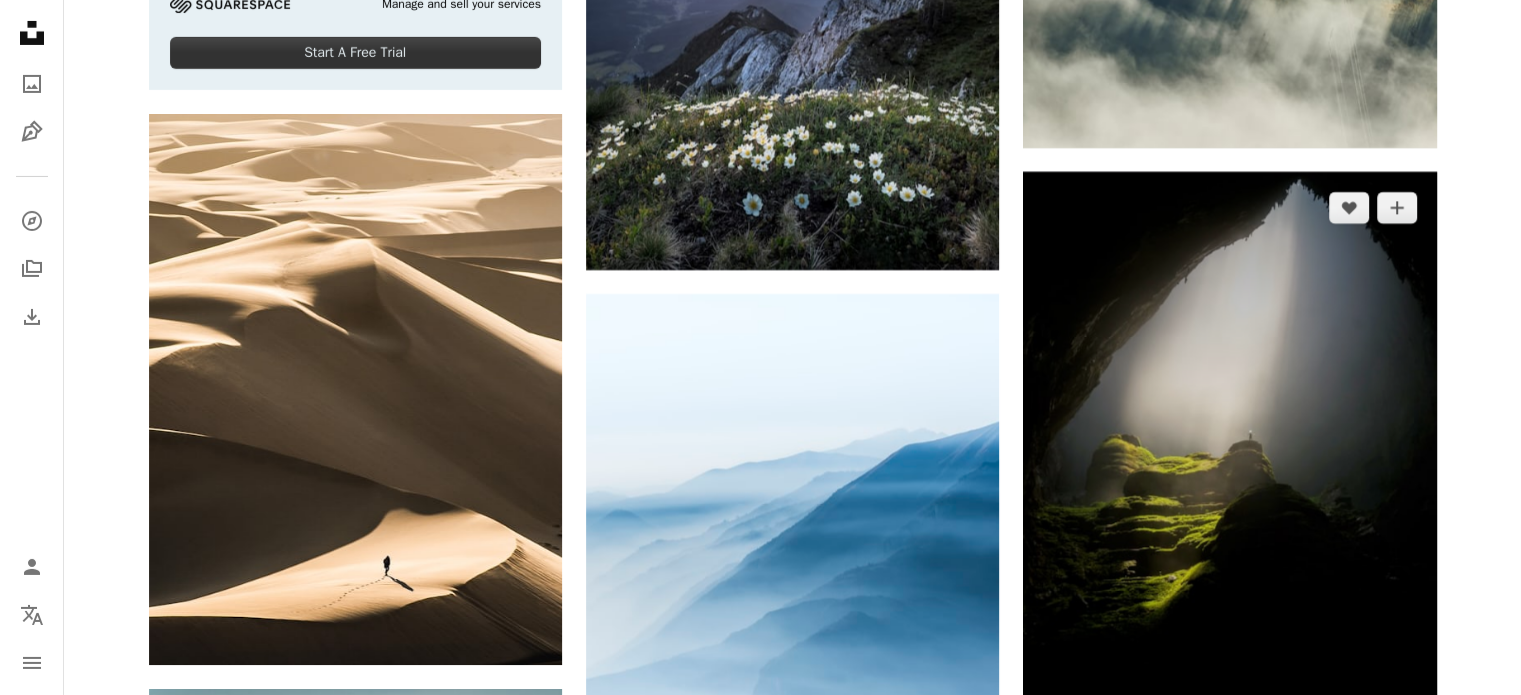 scroll, scrollTop: 7331, scrollLeft: 0, axis: vertical 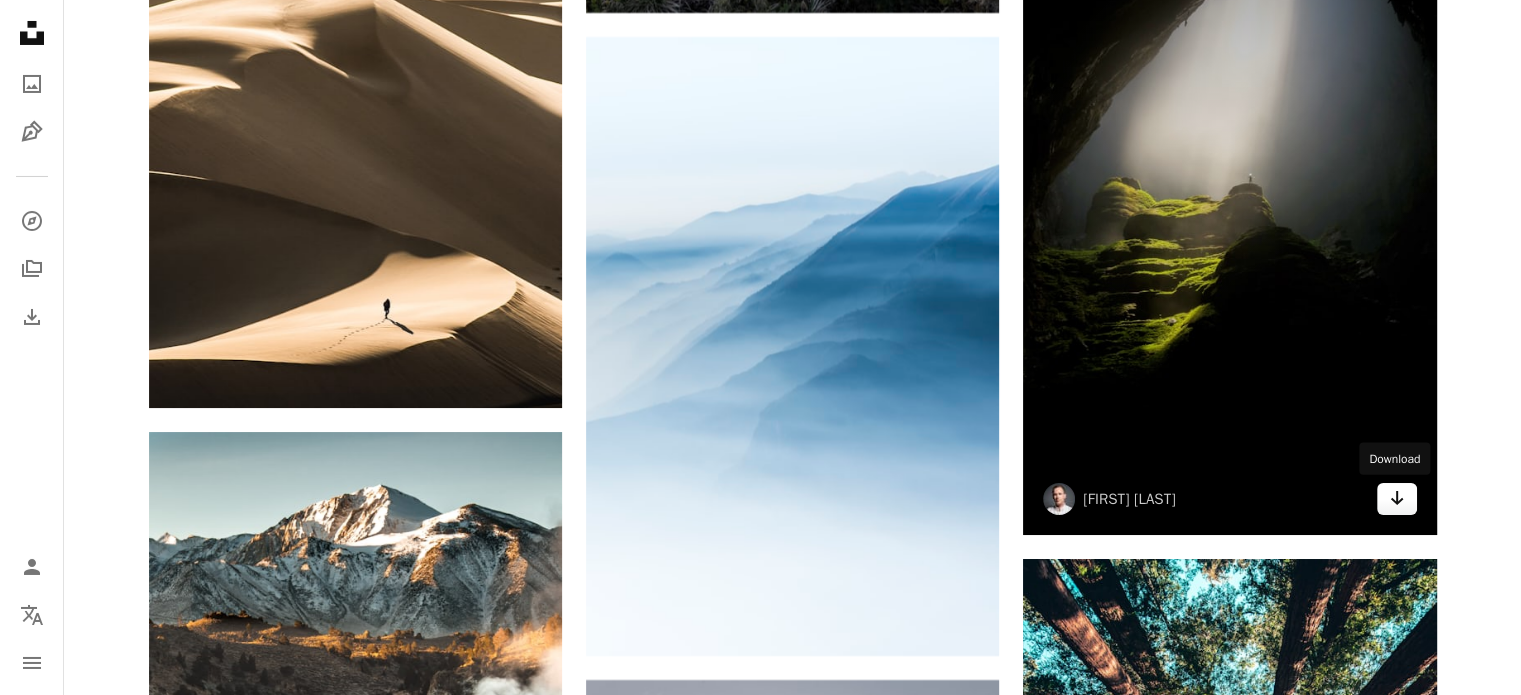 click on "Arrow pointing down" 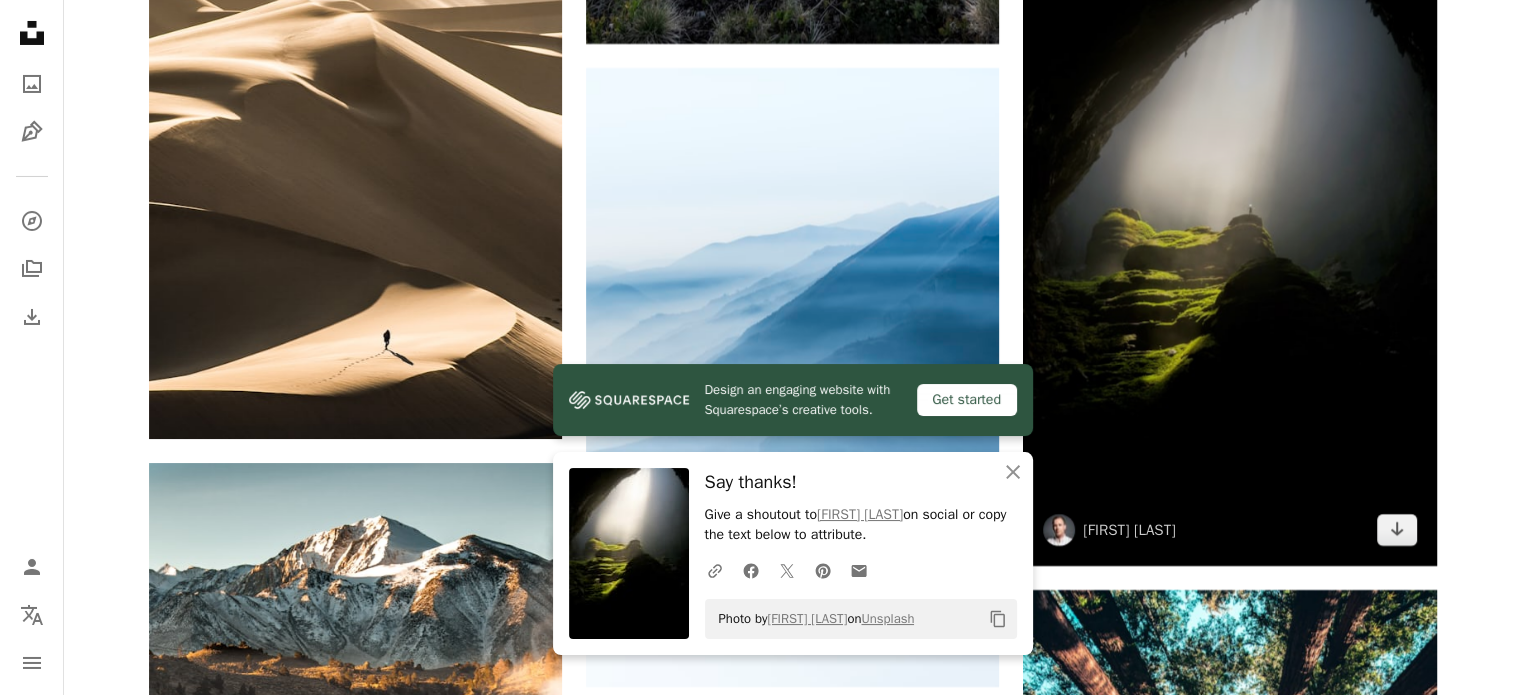 scroll, scrollTop: 7296, scrollLeft: 0, axis: vertical 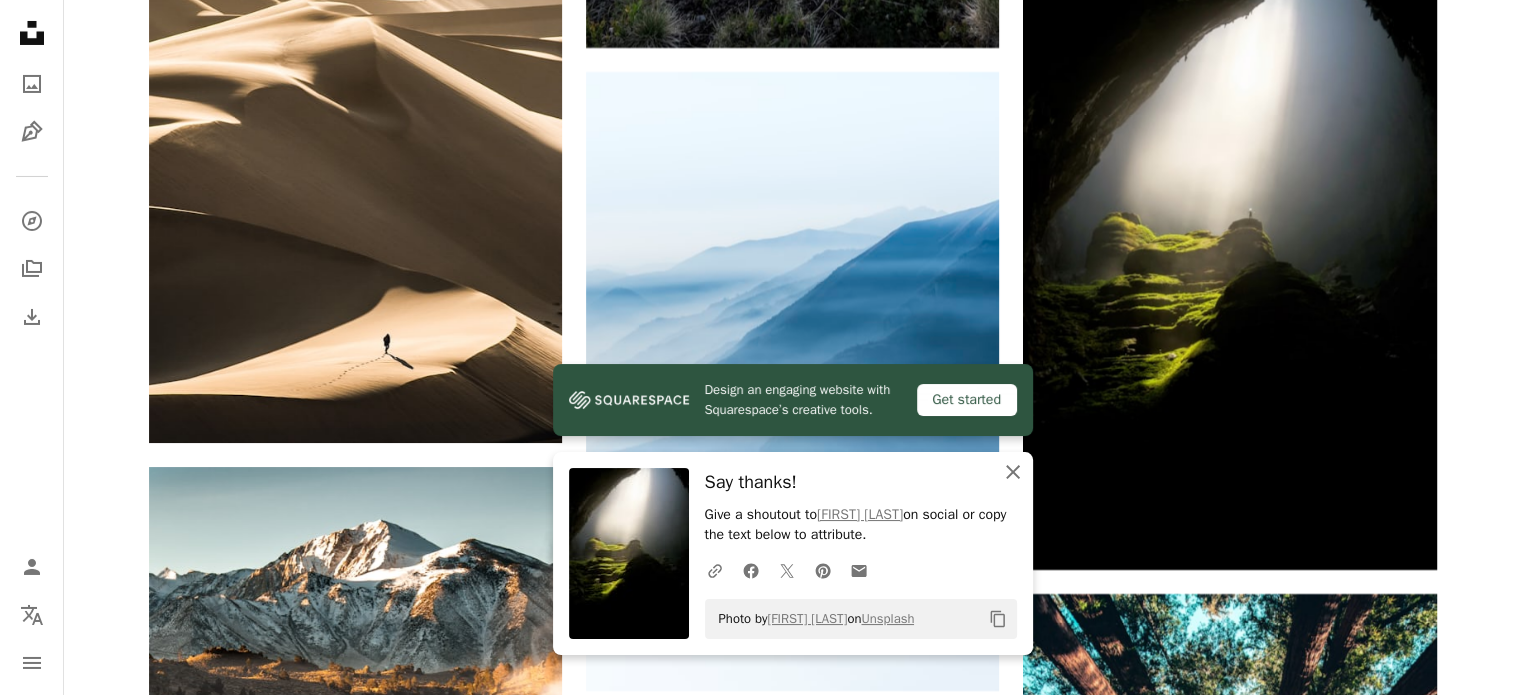 click on "An X shape" 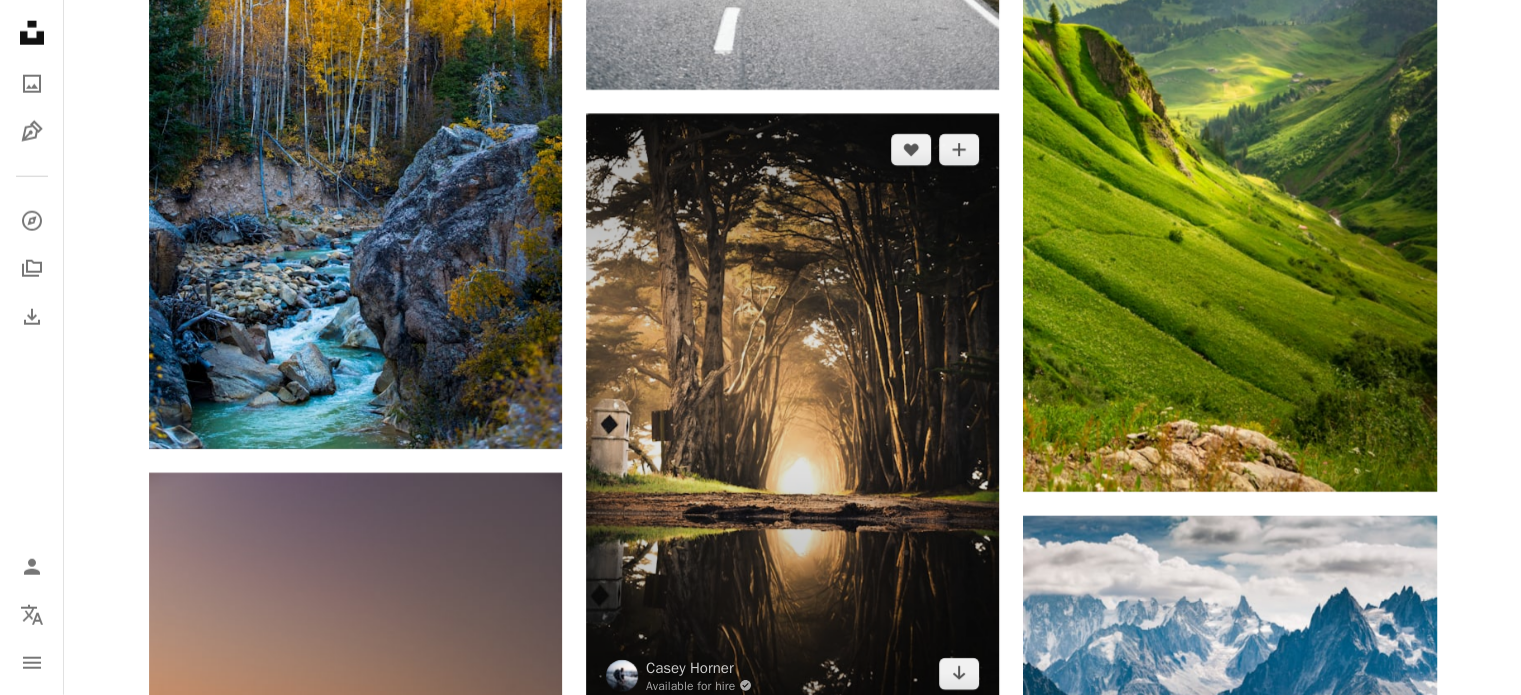 scroll, scrollTop: 13039, scrollLeft: 0, axis: vertical 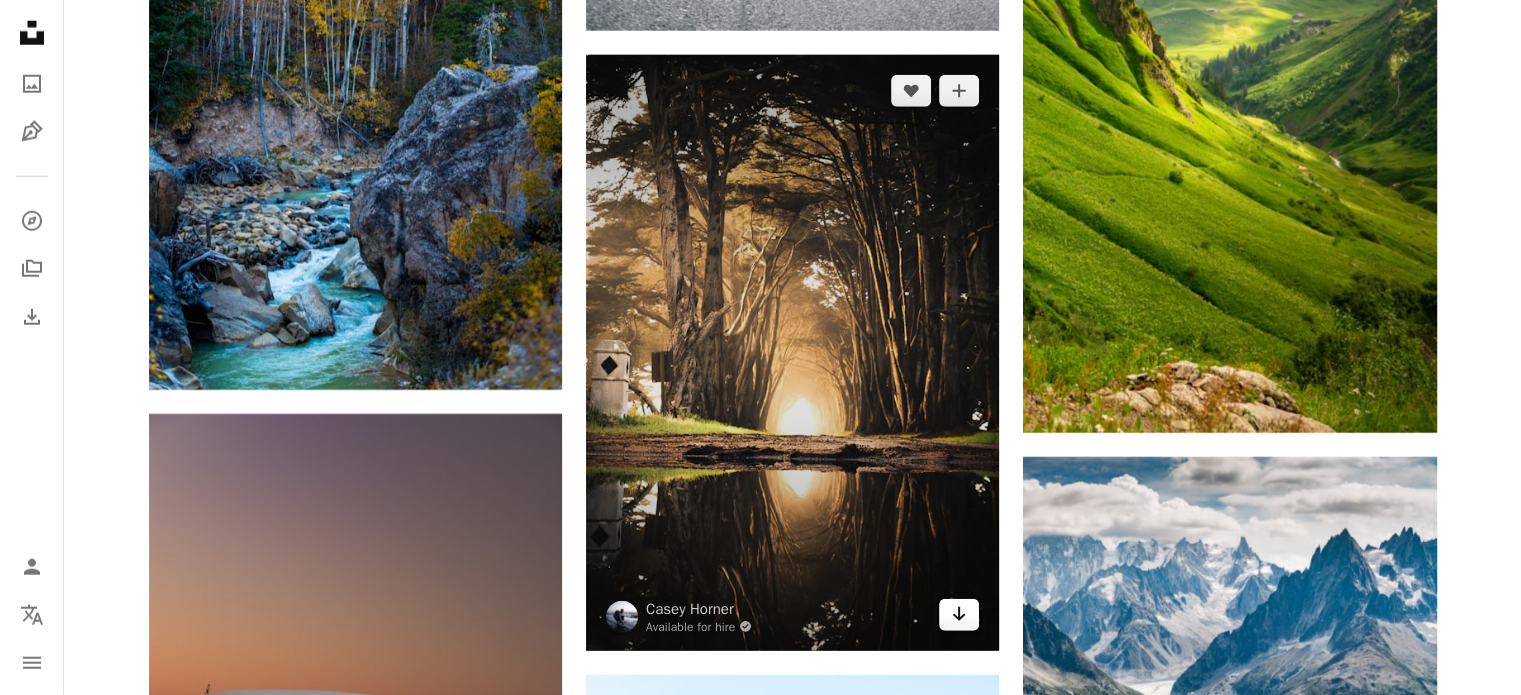 click on "Arrow pointing down" 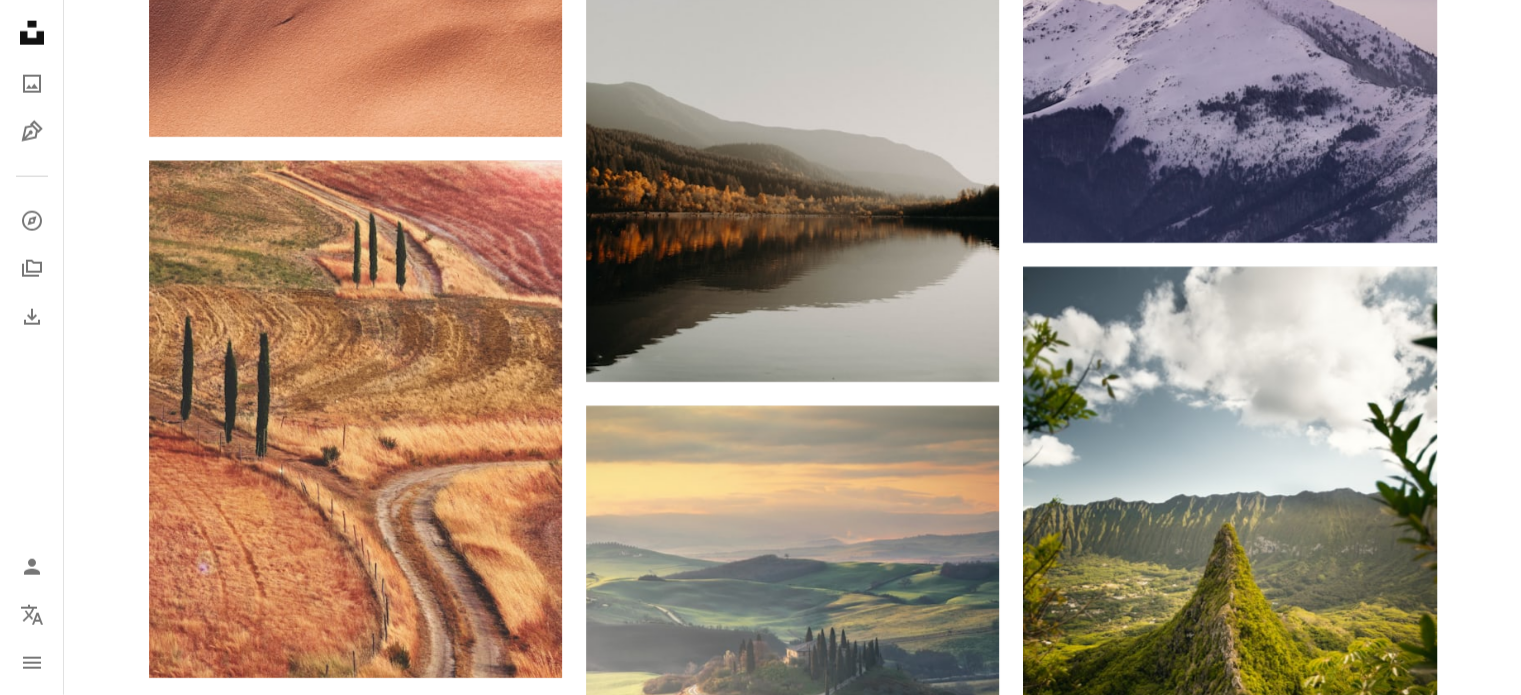 scroll, scrollTop: 35560, scrollLeft: 0, axis: vertical 